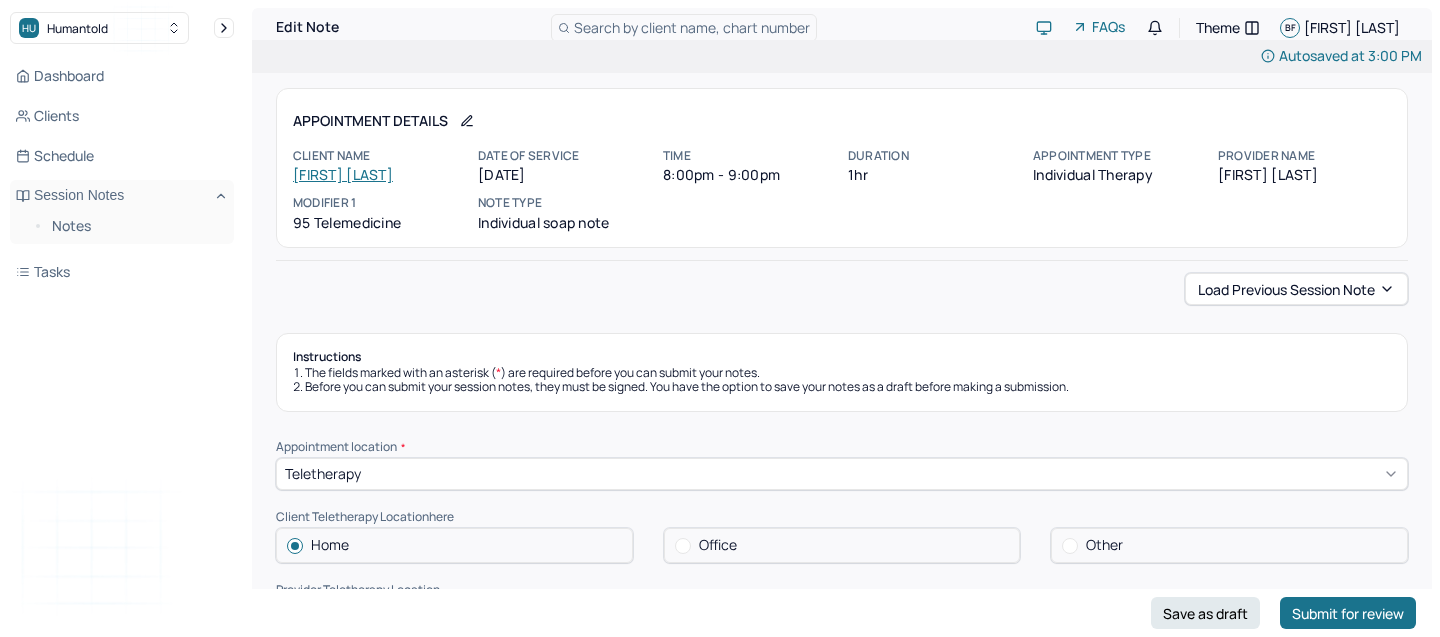 scroll, scrollTop: 273, scrollLeft: 0, axis: vertical 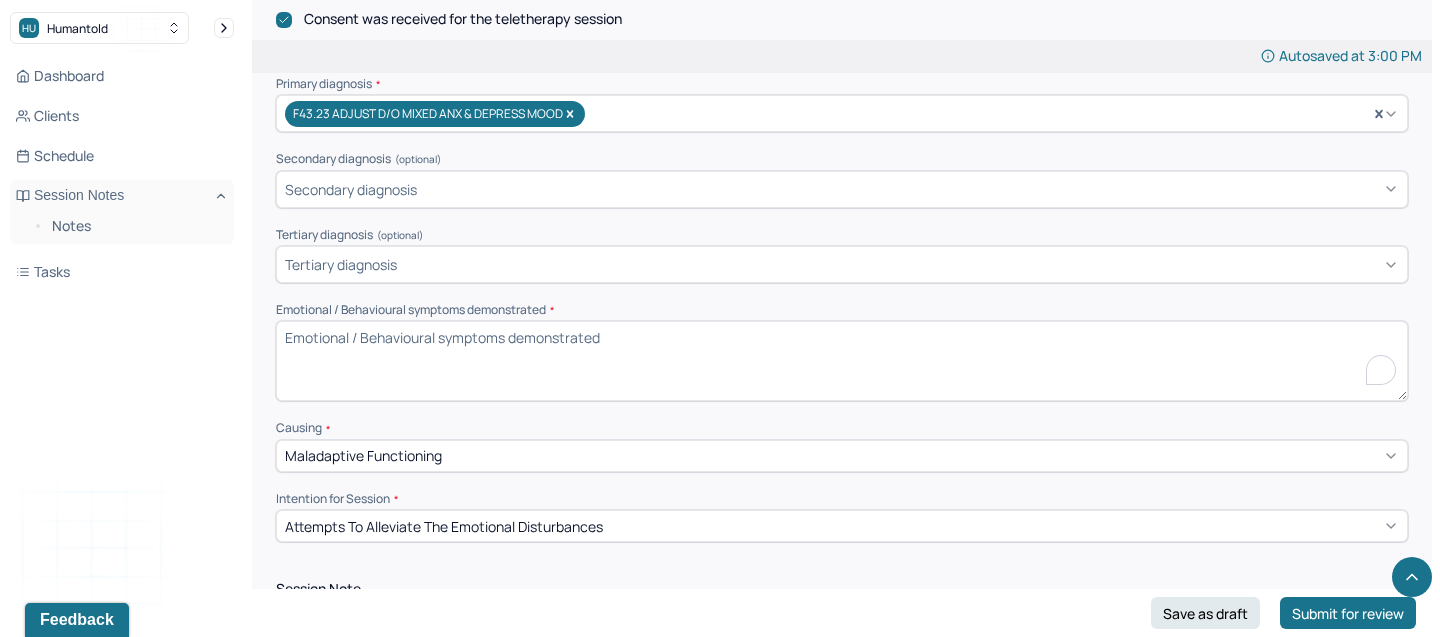 click on "Emotional / Behavioural symptoms demonstrated *" at bounding box center [842, 361] 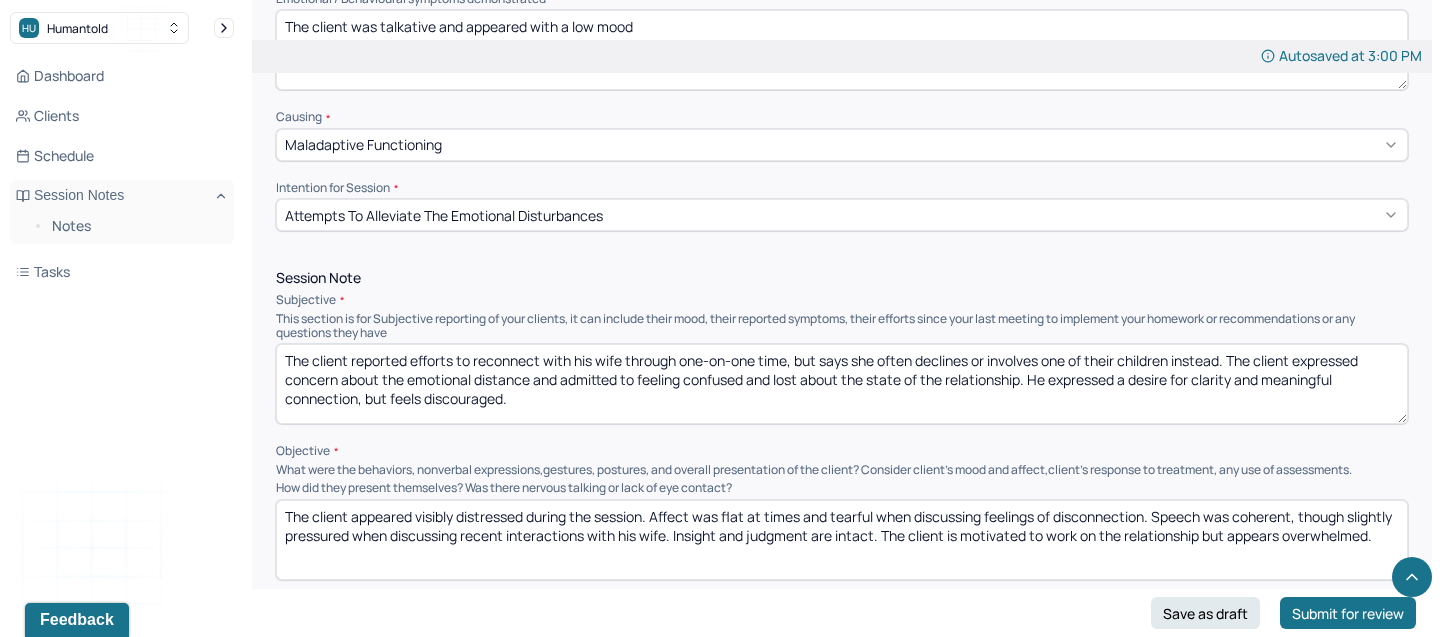 scroll, scrollTop: 981, scrollLeft: 0, axis: vertical 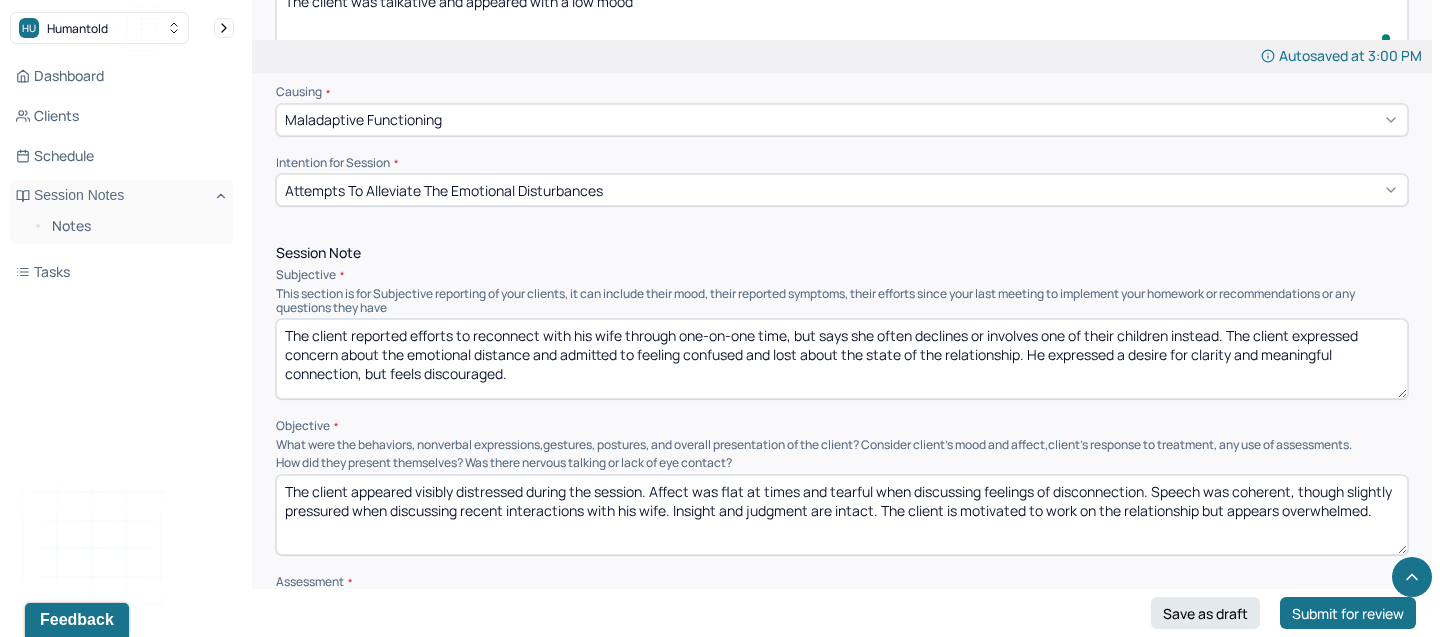 type on "The client was talkative and appeared with a low mood" 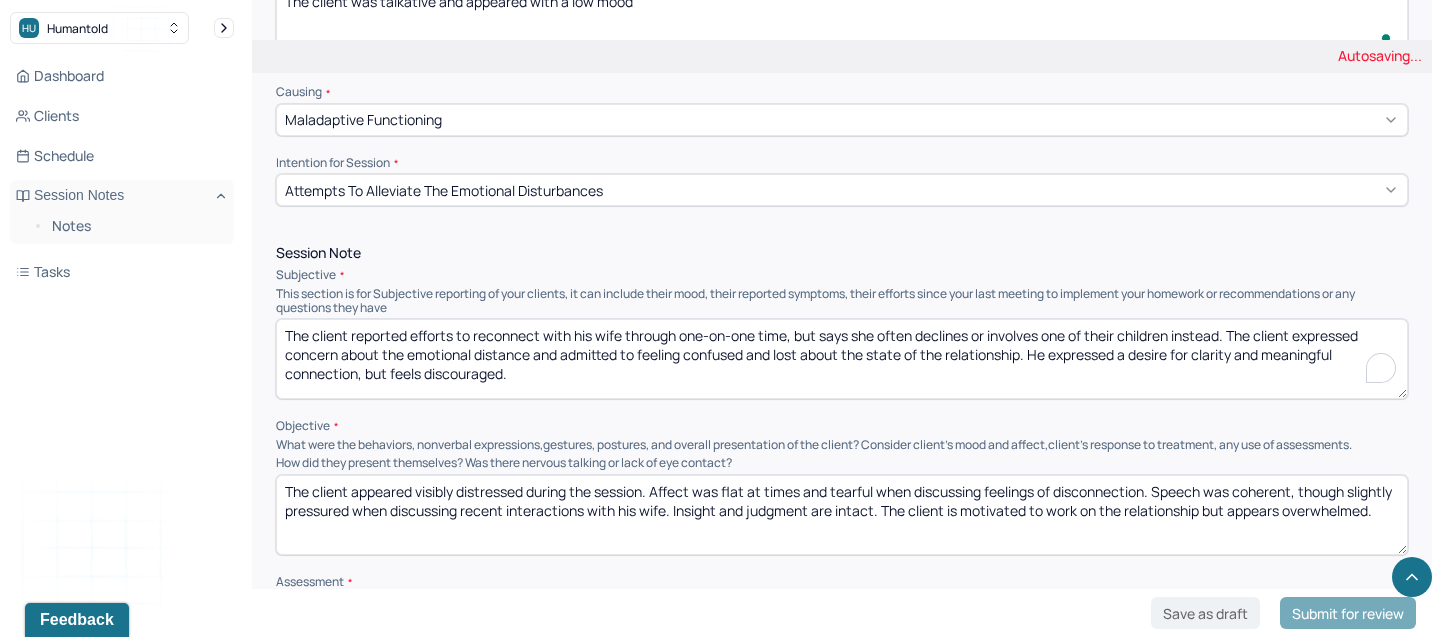 click on "The client reported efforts to reconnect with his wife through one-on-one time, but says she often declines or involves one of their children instead. The client expressed concern about the emotional distance and admitted to feeling confused and lost about the state of the relationship. He expressed a desire for clarity and meaningful connection, but feels discouraged." at bounding box center [842, 359] 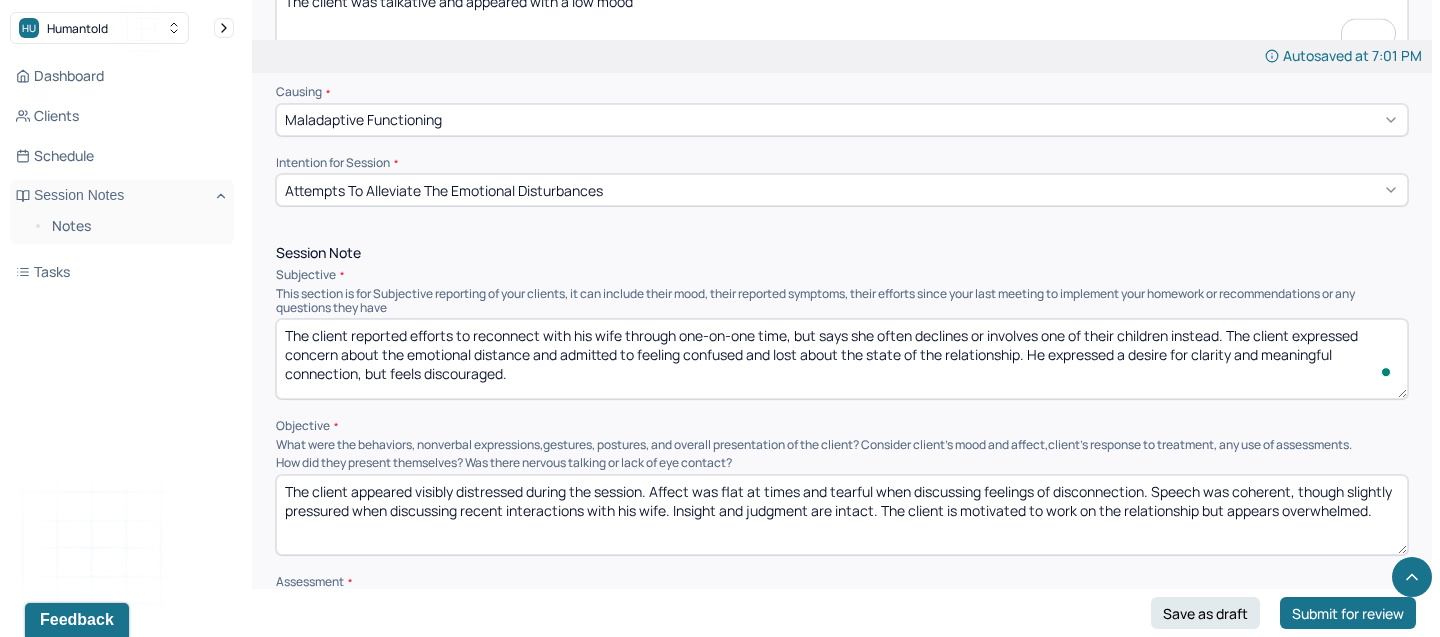 drag, startPoint x: 520, startPoint y: 373, endPoint x: 312, endPoint y: 324, distance: 213.69371 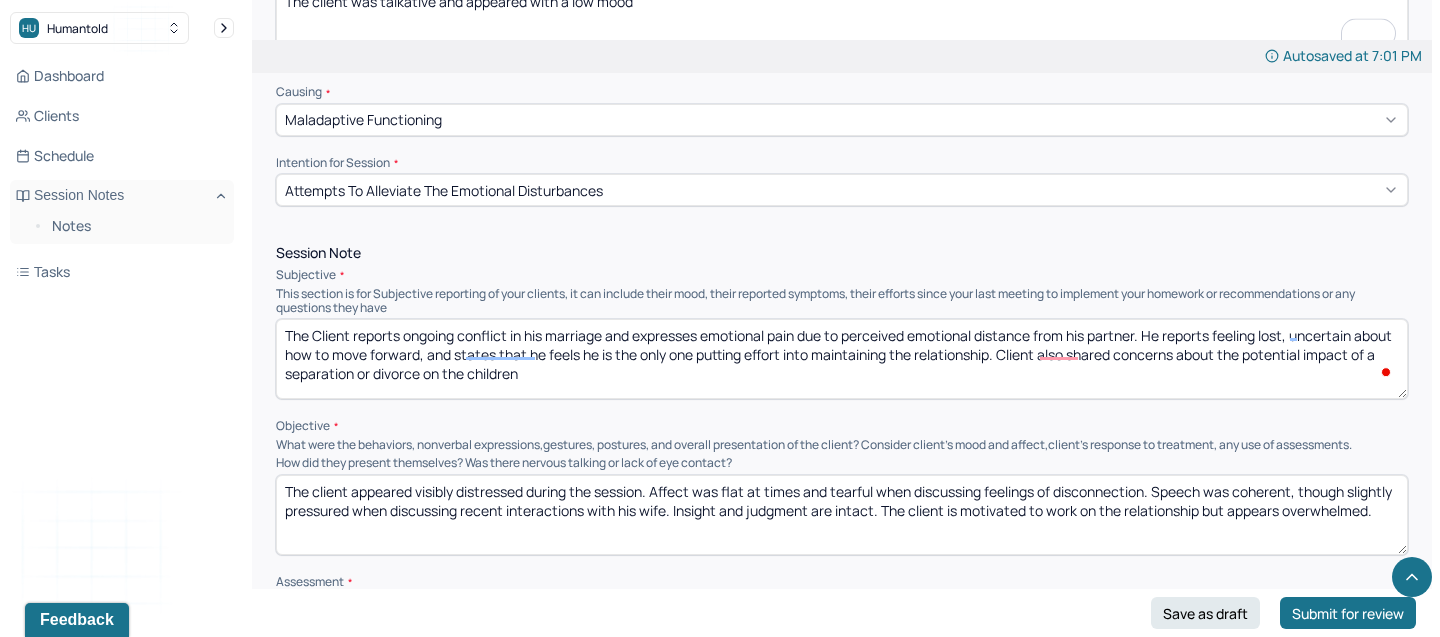 click on "The client reported efforts to reconnect with his wife through one-on-one time, but says she often declines or involves one of their children instead. The client expressed concern about the emotional distance and admitted to feeling confused and lost about the state of the relationship. He expressed a desire for clarity and meaningful connection, but feels discouraged." at bounding box center (842, 359) 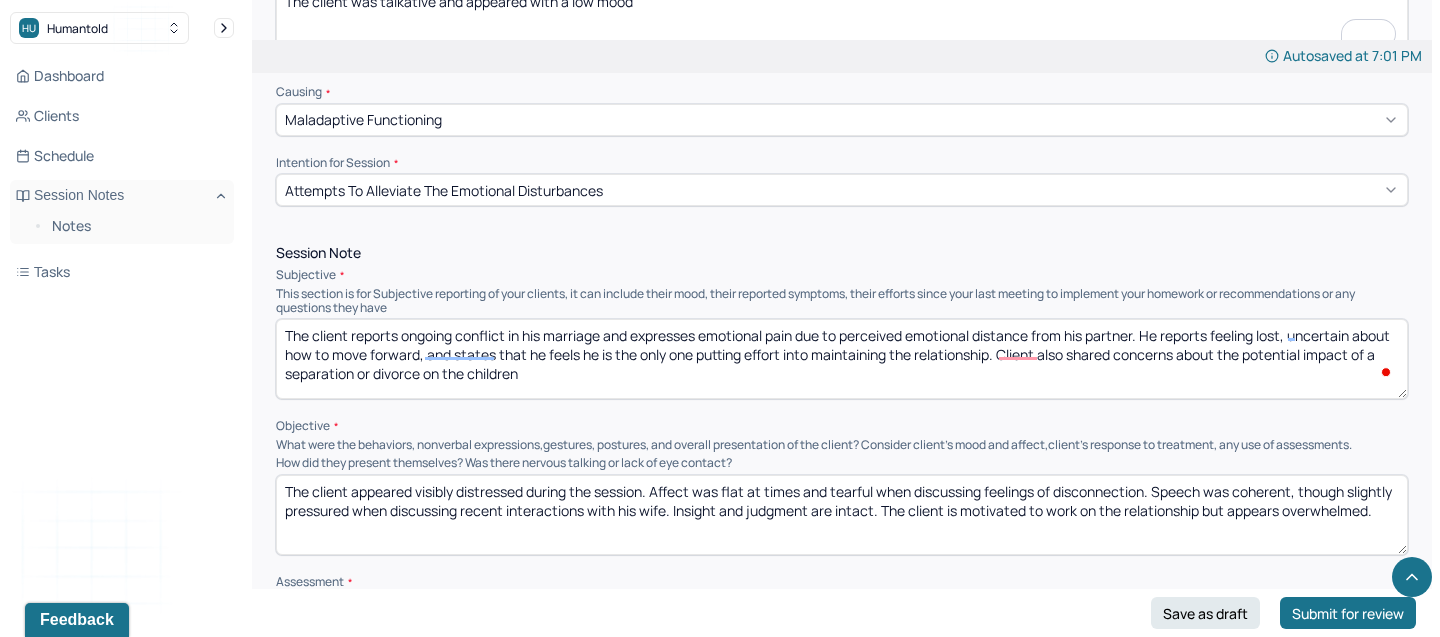 click on "The client reported efforts to reconnect with his wife through one-on-one time, but says she often declines or involves one of their children instead. The client expressed concern about the emotional distance and admitted to feeling confused and lost about the state of the relationship. He expressed a desire for clarity and meaningful connection, but feels discouraged." at bounding box center [842, 359] 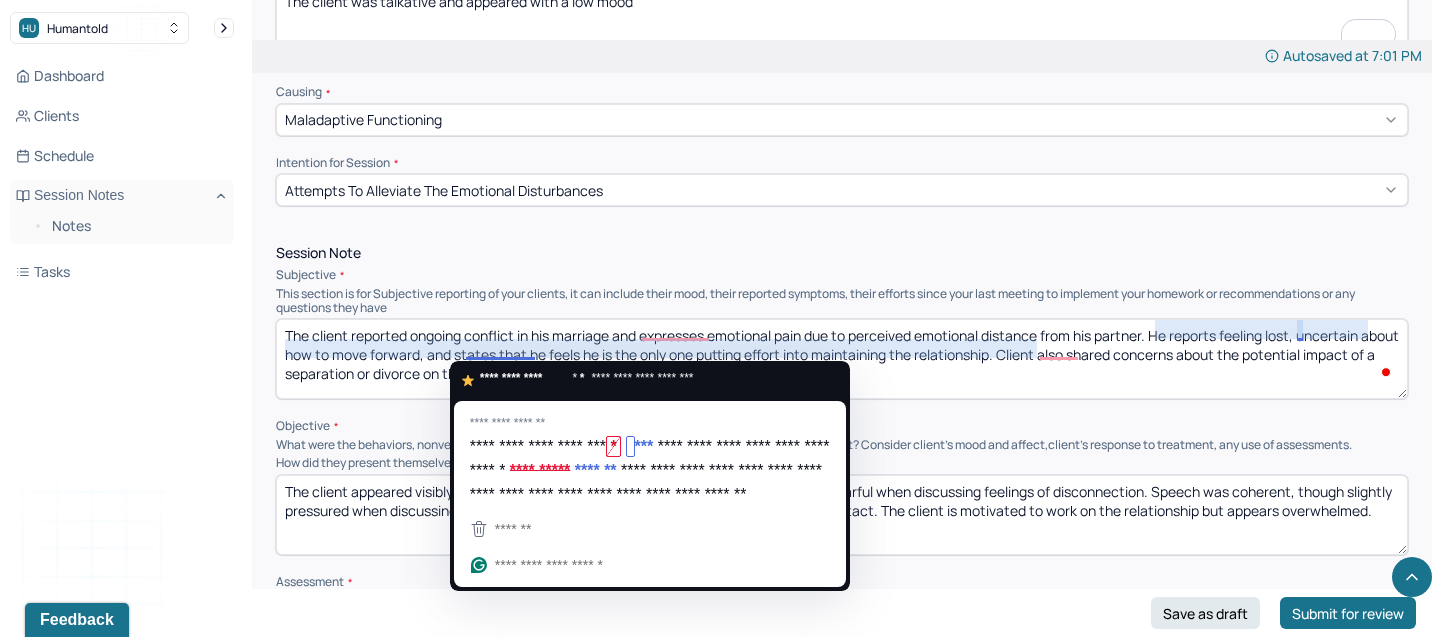 click on "The client reports ongoing conflict in his marriage and expresses emotional pain due to perceived emotional distance from his partner. He reports feeling lost, uncertain about how to move forward, and states that he feels he is the only one putting effort into maintaining the relationship. Client also shared concerns about the potential impact of a separation or divorce on the children" at bounding box center (842, 359) 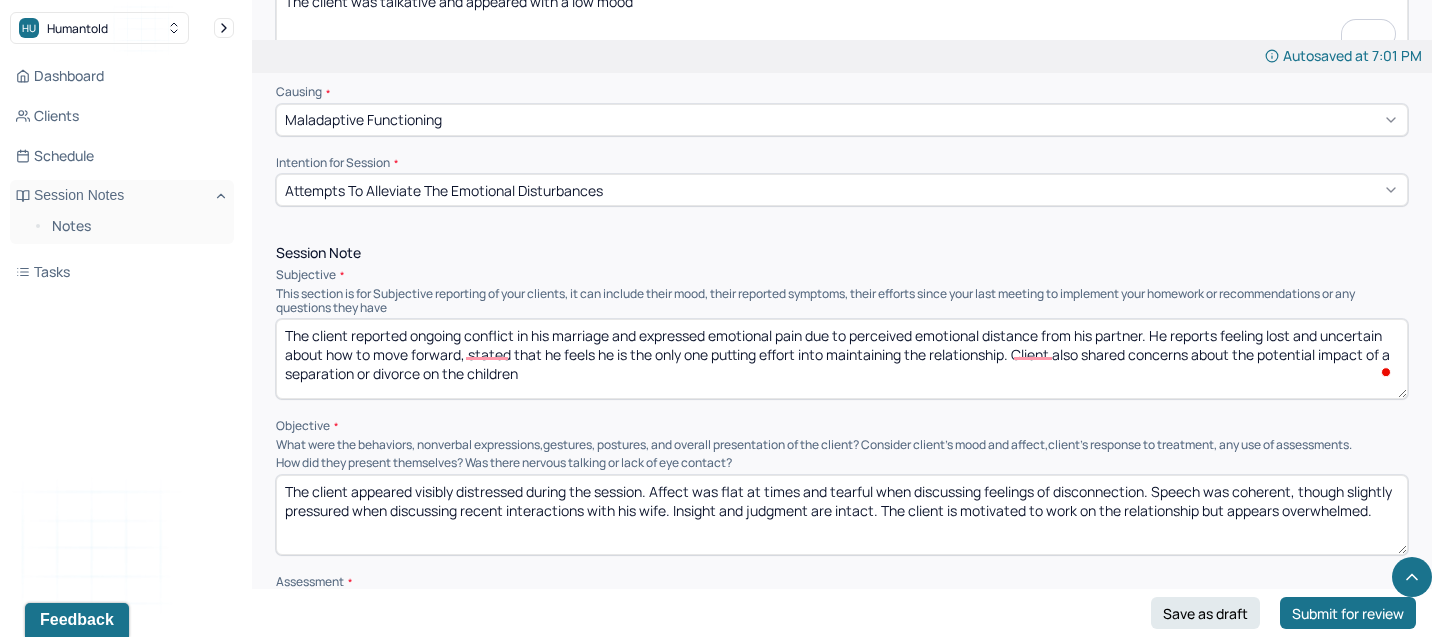 click on "The client reported ongoing conflict in his marriage and expressed emotional pain due to perceived emotional distance from his partner. He reports feeling lost and uncertain about how to move forward, stated that he feels he is the only one putting effort into maintaining the relationship. Client also shared concerns about the potential impact of a separation or divorce on the children" at bounding box center (842, 359) 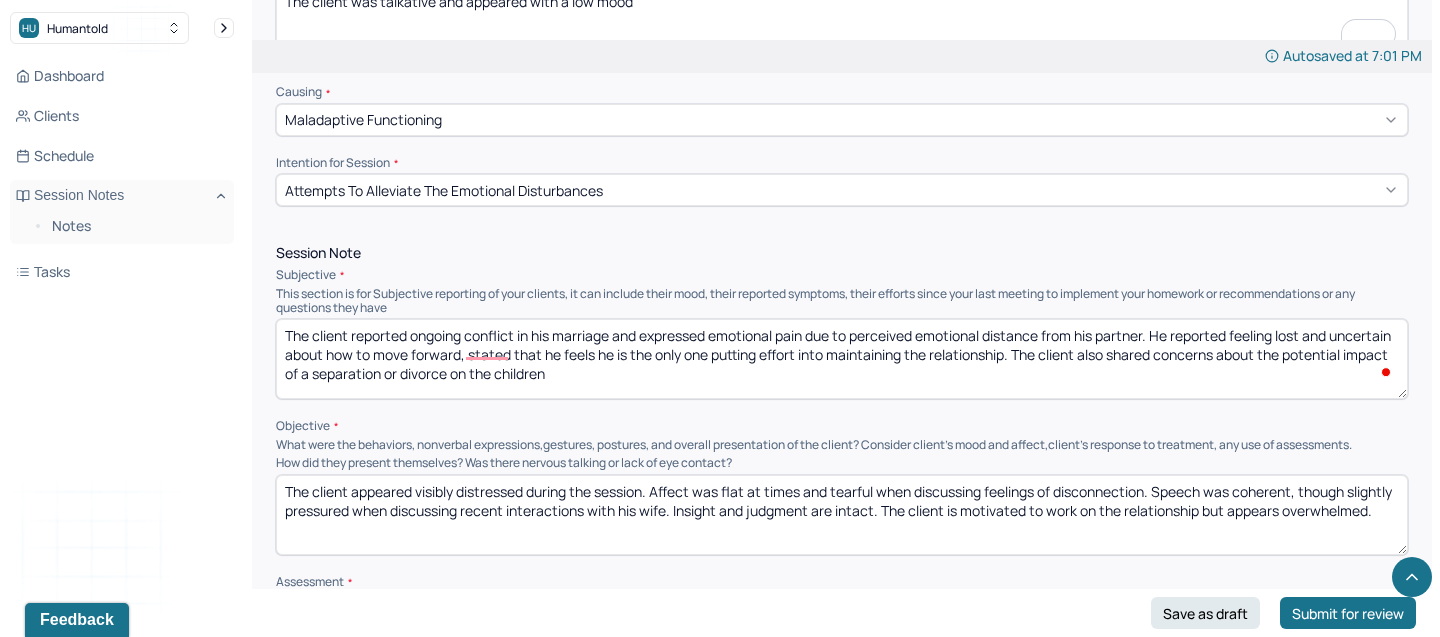 click on "The client reported ongoing conflict in his marriage and expressed emotional pain due to perceived emotional distance from his partner. He reported feeling lost and uncertain about how to move forward, stated that he feels he is the only one putting effort into maintaining the relationship. Client also shared concerns about the potential impact of a separation or divorce on the children" at bounding box center (842, 359) 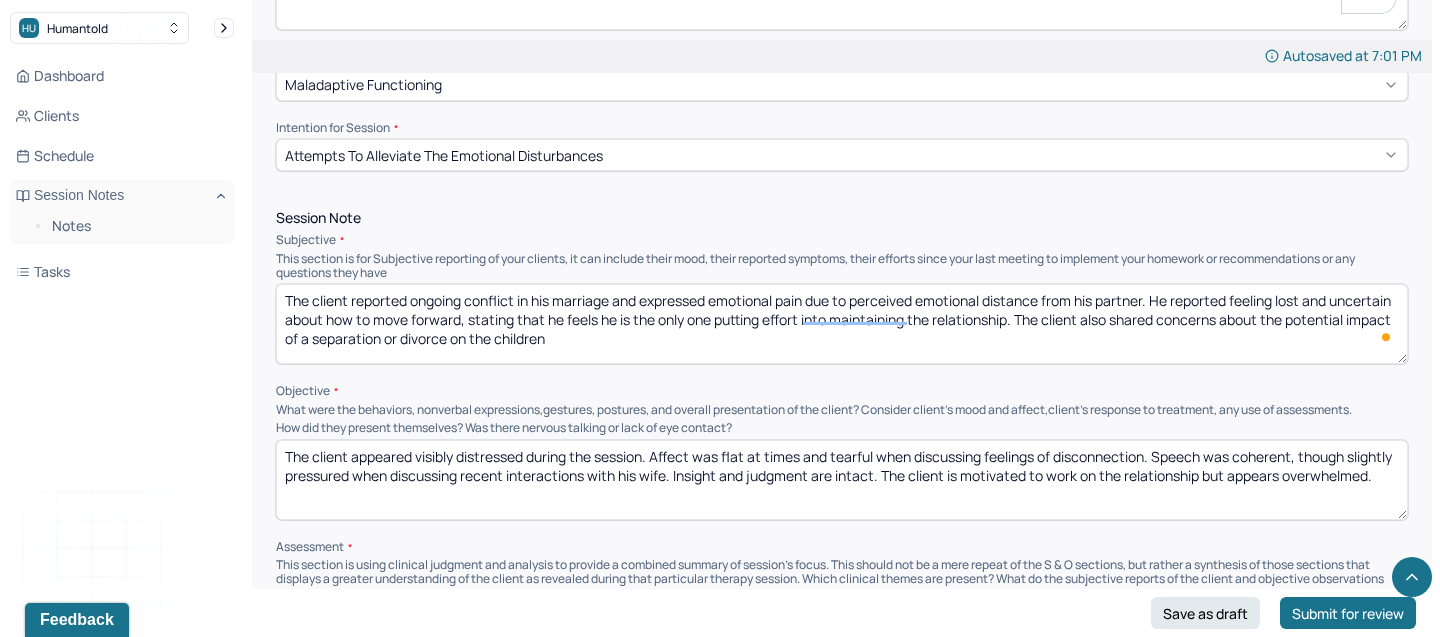 scroll, scrollTop: 1019, scrollLeft: 0, axis: vertical 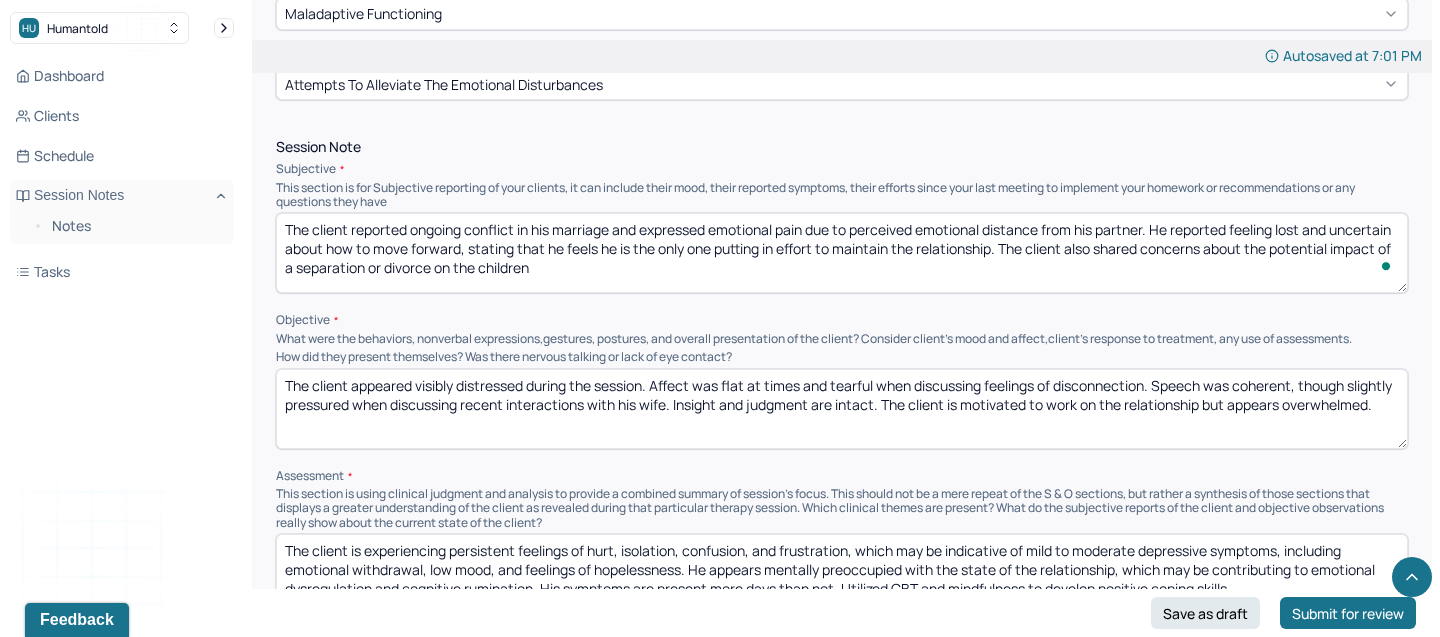 type on "The client reported ongoing conflict in his marriage and expressed emotional pain due to perceived emotional distance from his partner. He reported feeling lost and uncertain about how to move forward, stating that he feels he is the only one putting in effort to maintain the relationship. The client also shared concerns about the potential impact of a separation or divorce on the children" 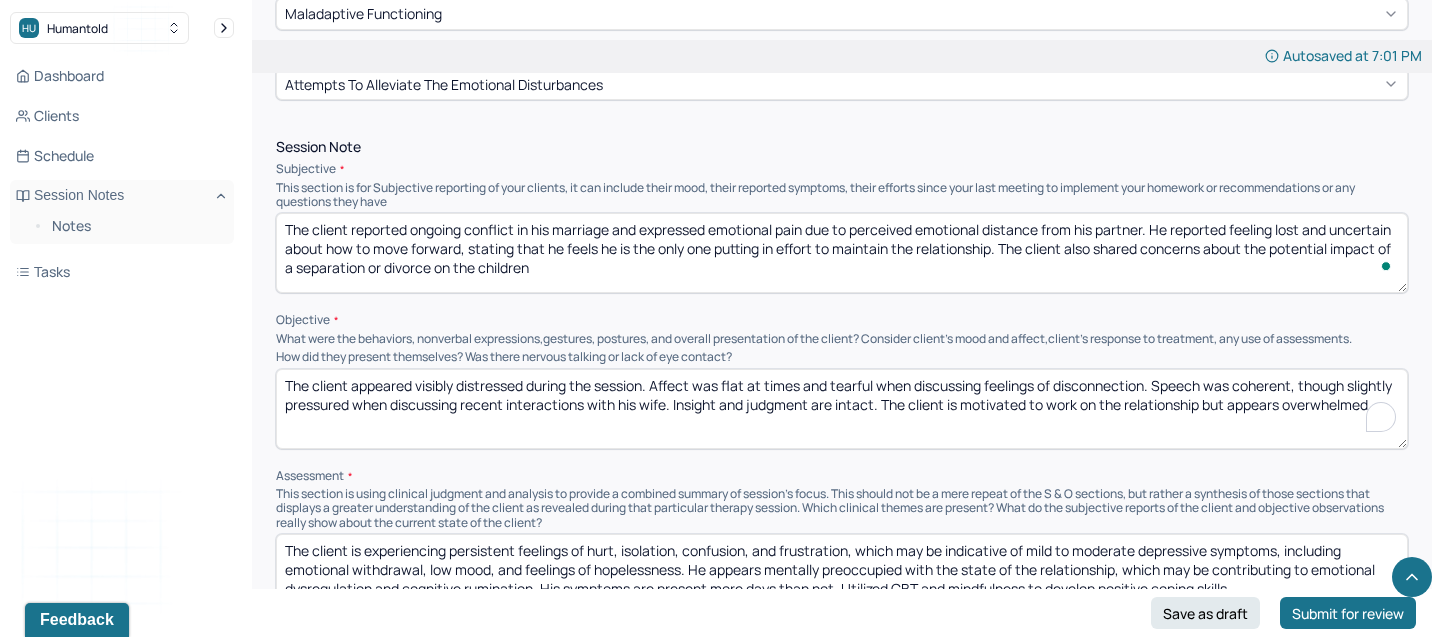click on "The client appeared visibly distressed during the session. Affect was flat at times and tearful when discussing feelings of disconnection. Speech was coherent, though slightly pressured when discussing recent interactions with his wife. Insight and judgment are intact. The client is motivated to work on the relationship but appears overwhelmed." at bounding box center (842, 409) 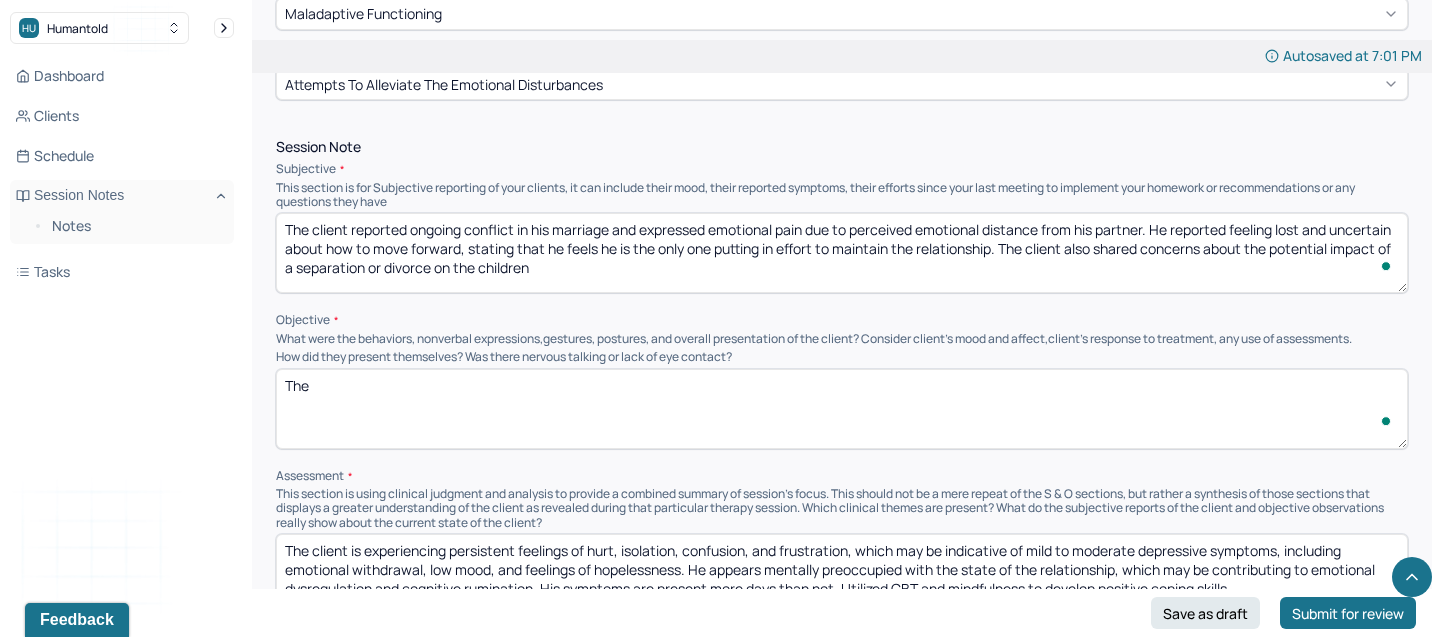 paste on "Client presented on time, dressed appropriately, and maintained good hygiene. Affect appeared sad and subdued, with intermittent tearfulness during the session. Speech was coherent and relevant, though slowed at times when discussing emotionally charged topics. Client maintained adequate eye contact and was able to reflect on thoughts and feelings with some prompting." 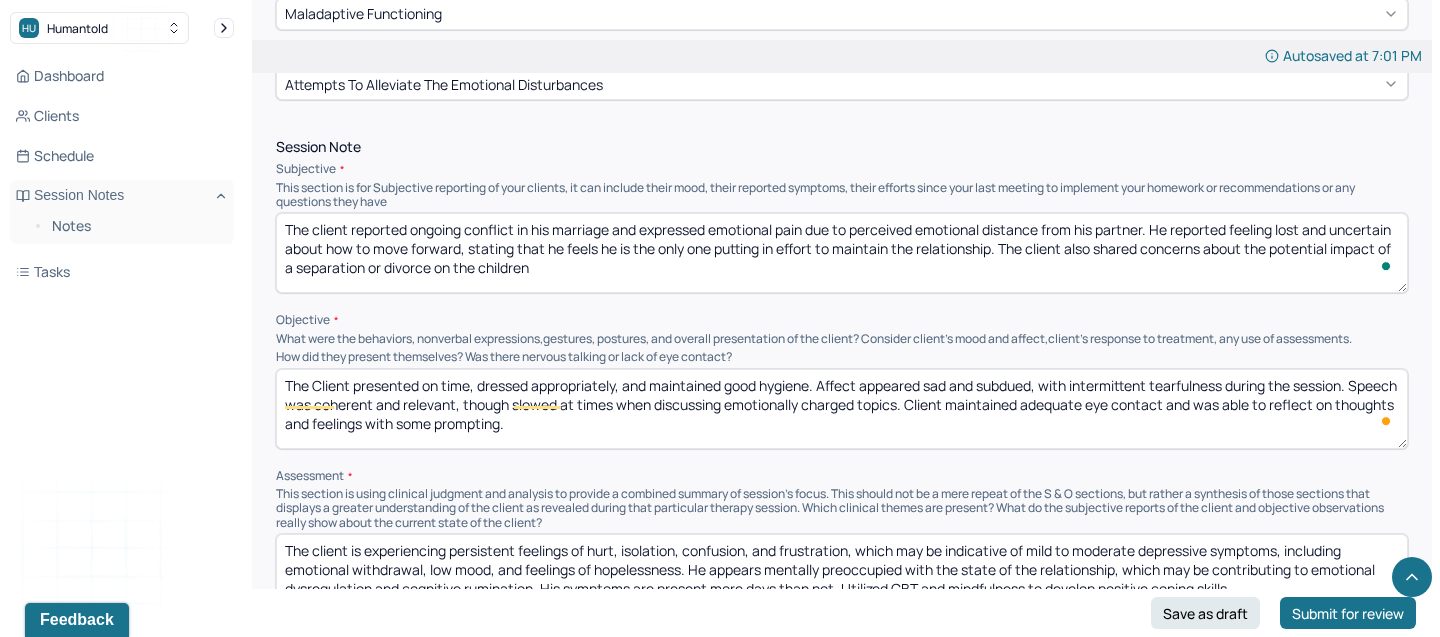 click on "The Client presented on time, dressed appropriately, and maintained good hygiene. Affect appeared sad and subdued, with intermittent tearfulness during the session. Speech was coherent and relevant, though slowed at times when discussing emotionally charged topics. Client maintained adequate eye contact and was able to reflect on thoughts and feelings with some prompting." at bounding box center [842, 409] 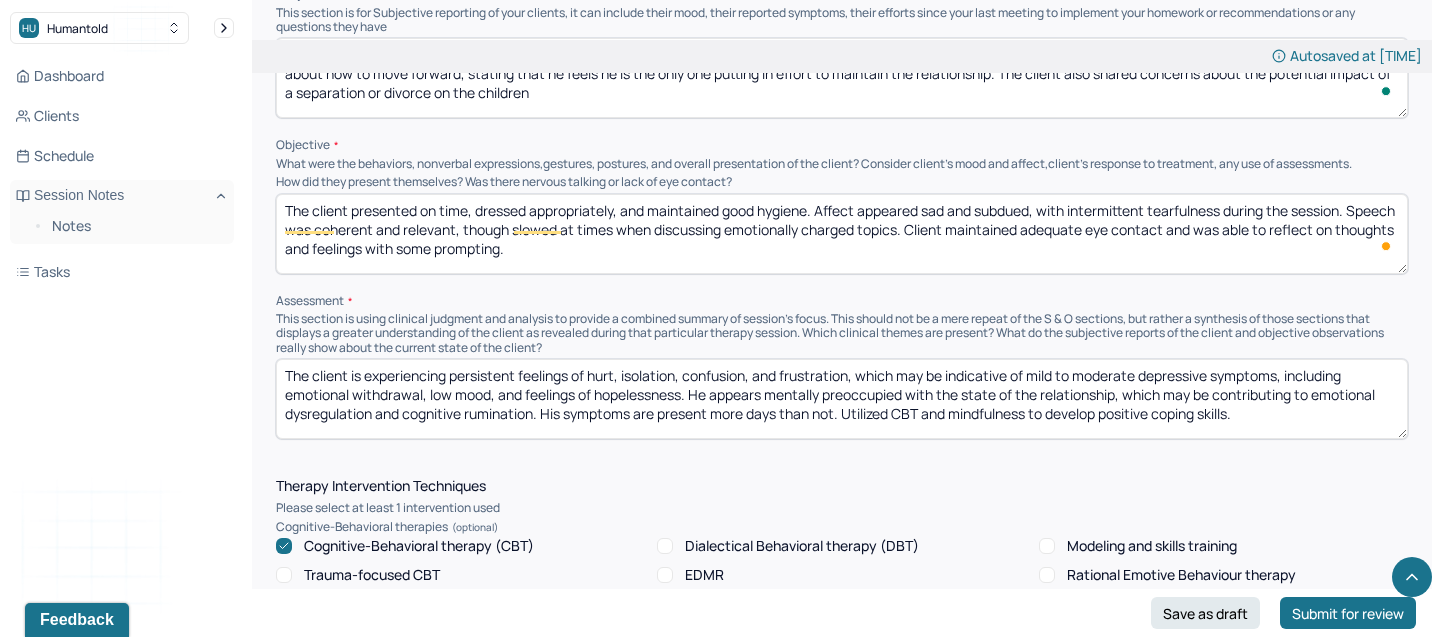 scroll, scrollTop: 1288, scrollLeft: 0, axis: vertical 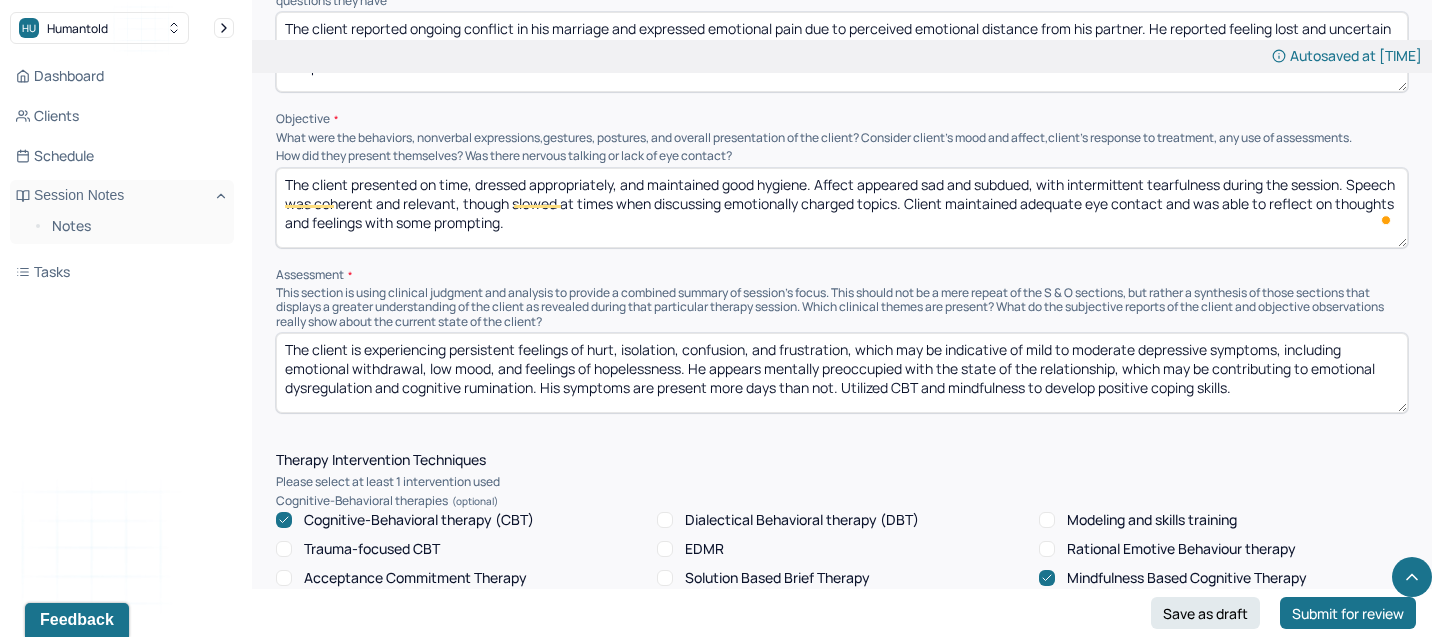 type on "The client presented on time, dressed appropriately, and maintained good hygiene. Affect appeared sad and subdued, with intermittent tearfulness during the session. Speech was coherent and relevant, though slowed at times when discussing emotionally charged topics. Client maintained adequate eye contact and was able to reflect on thoughts and feelings with some prompting." 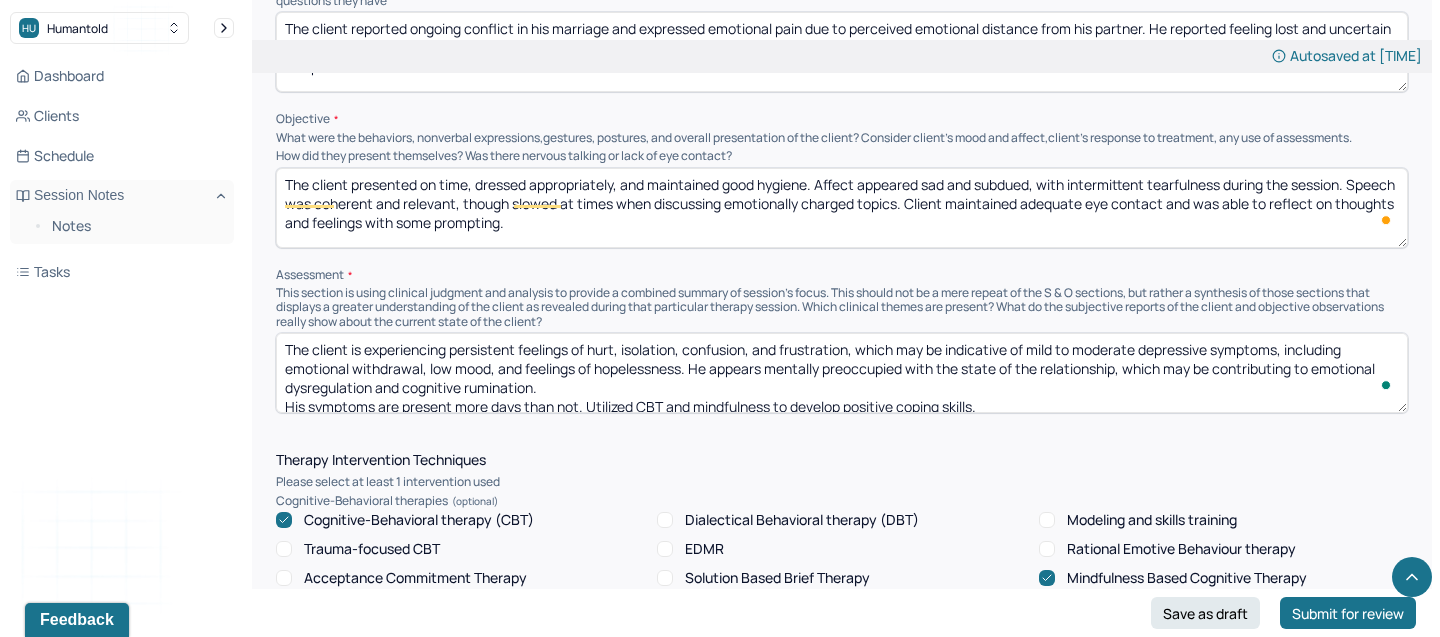 scroll, scrollTop: 3, scrollLeft: 0, axis: vertical 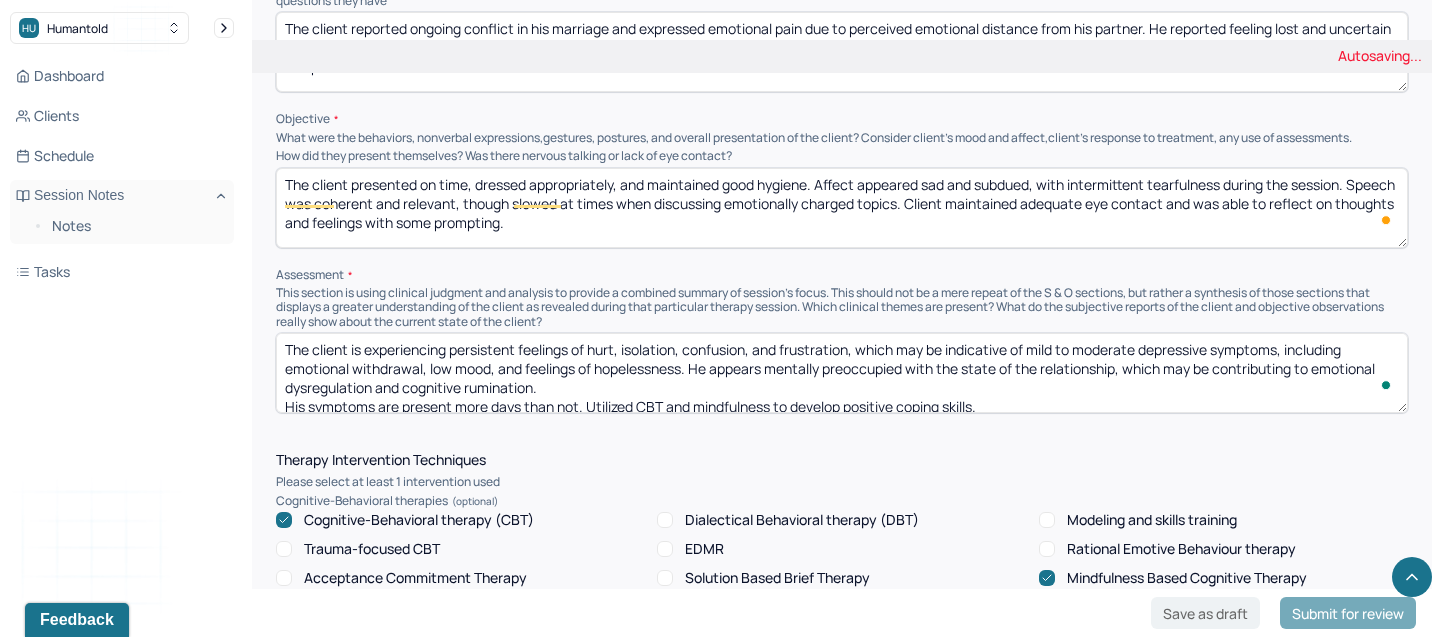drag, startPoint x: 566, startPoint y: 382, endPoint x: 262, endPoint y: 311, distance: 312.18103 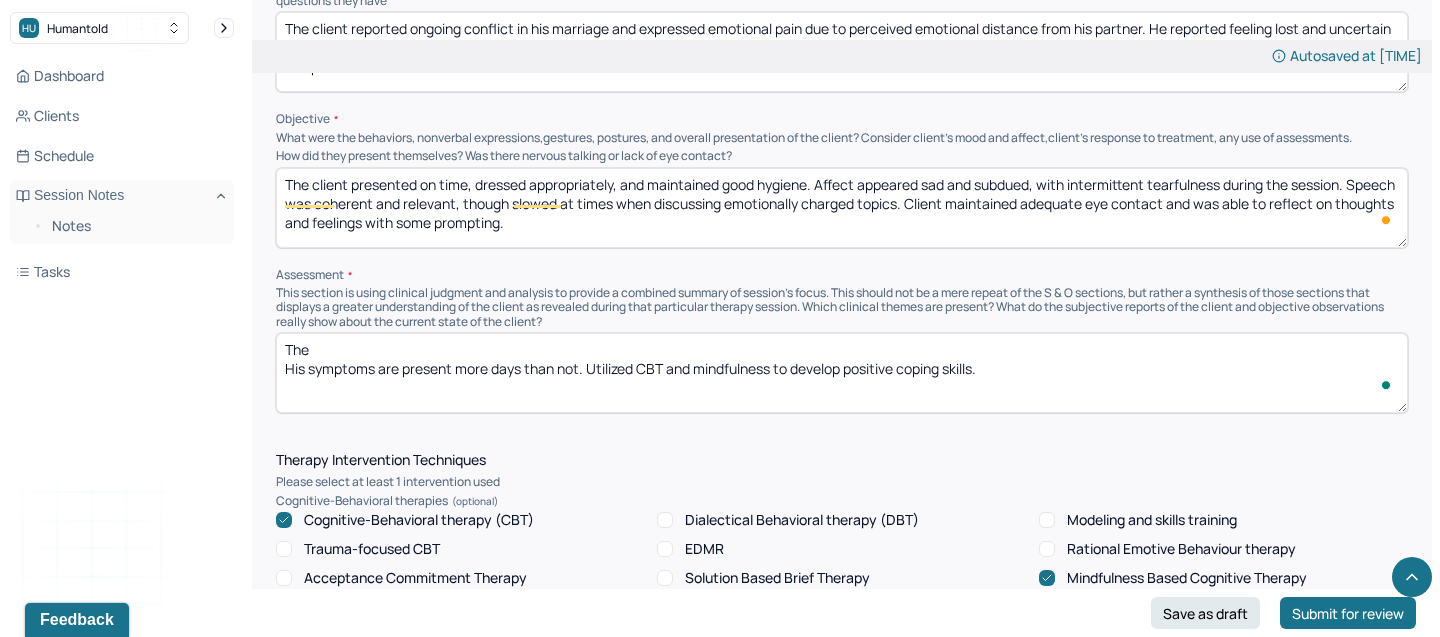 paste on "Client is experiencing significant emotional distress related to marital conflict, feelings of emotional abandonment, and uncertainty about the future of the relationship. Symptoms include sadness, confusion, hopelessness, and increased worry about the potential emotional consequences for the children." 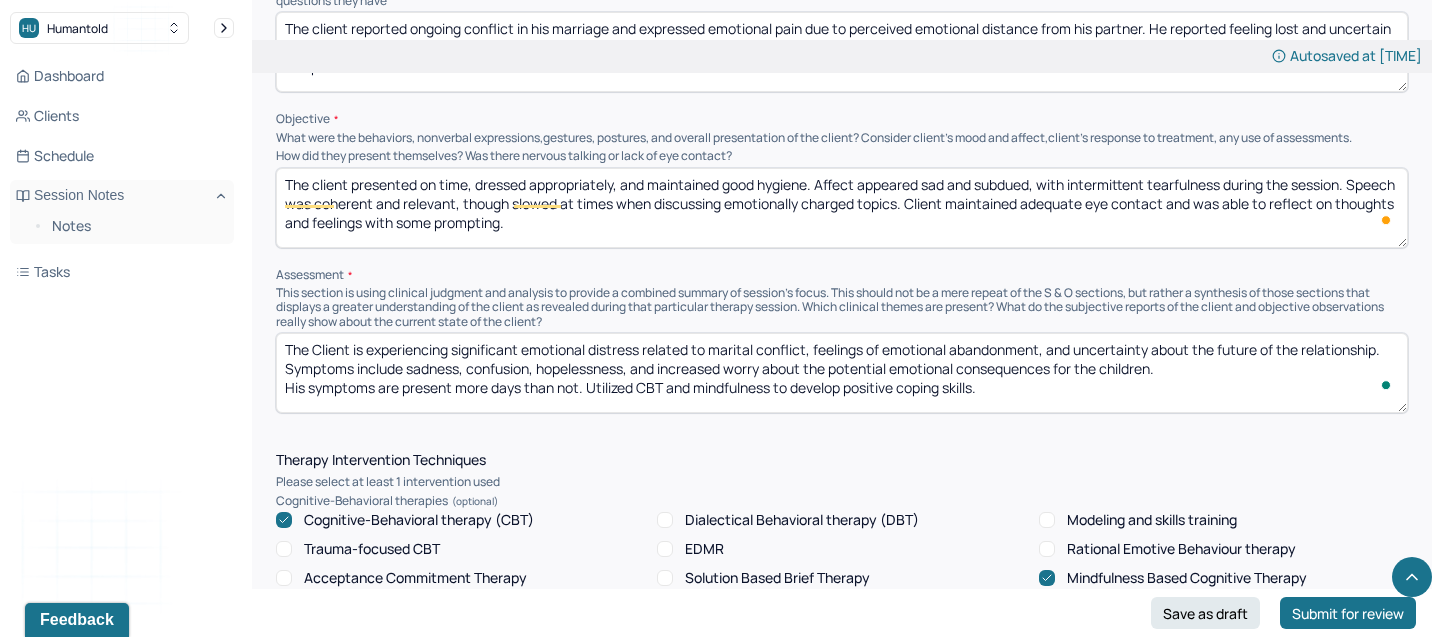 click on "The client is experiencing persistent feelings of hurt, isolation, confusion, and frustration, which may be indicative of mild to moderate depressive symptoms, including emotional withdrawal, low mood, and feelings of hopelessness. He appears mentally preoccupied with the state of the relationship, which may be contributing to emotional dysregulation and cognitive rumination.
His symptoms are present more days than not. Utilized CBT and mindfulness to develop positive coping skills." at bounding box center (842, 373) 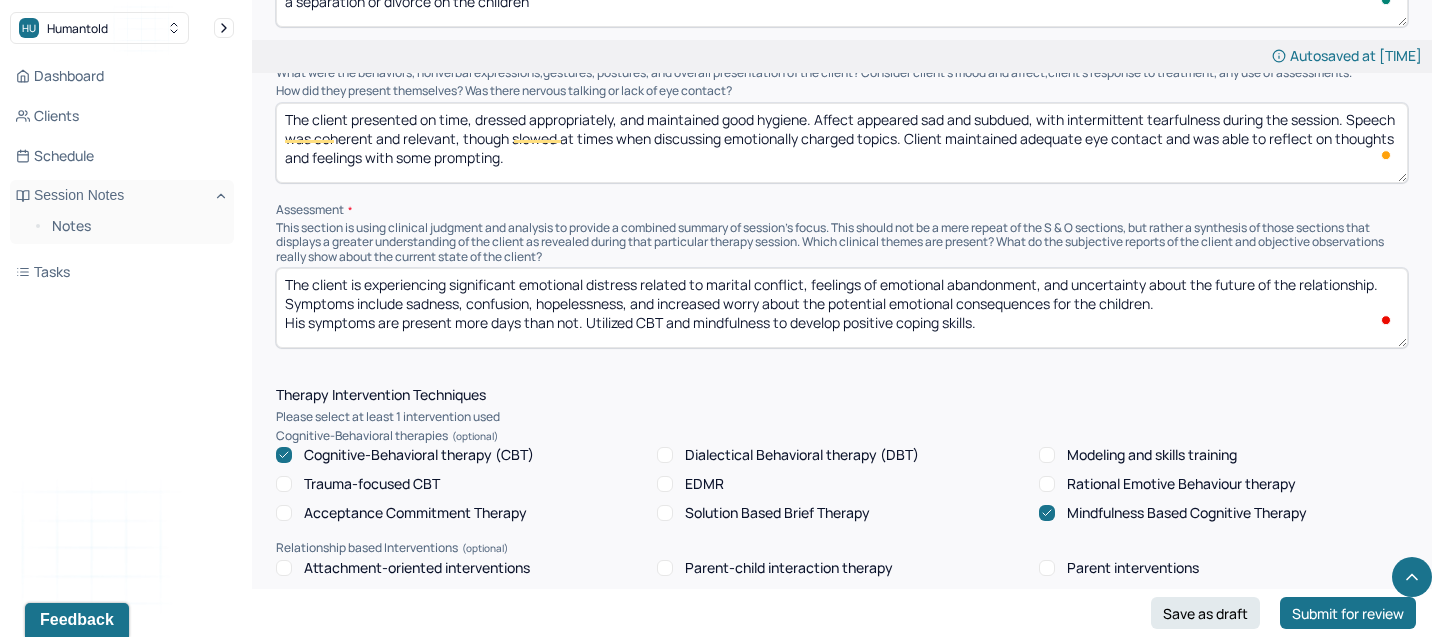 scroll, scrollTop: 1355, scrollLeft: 0, axis: vertical 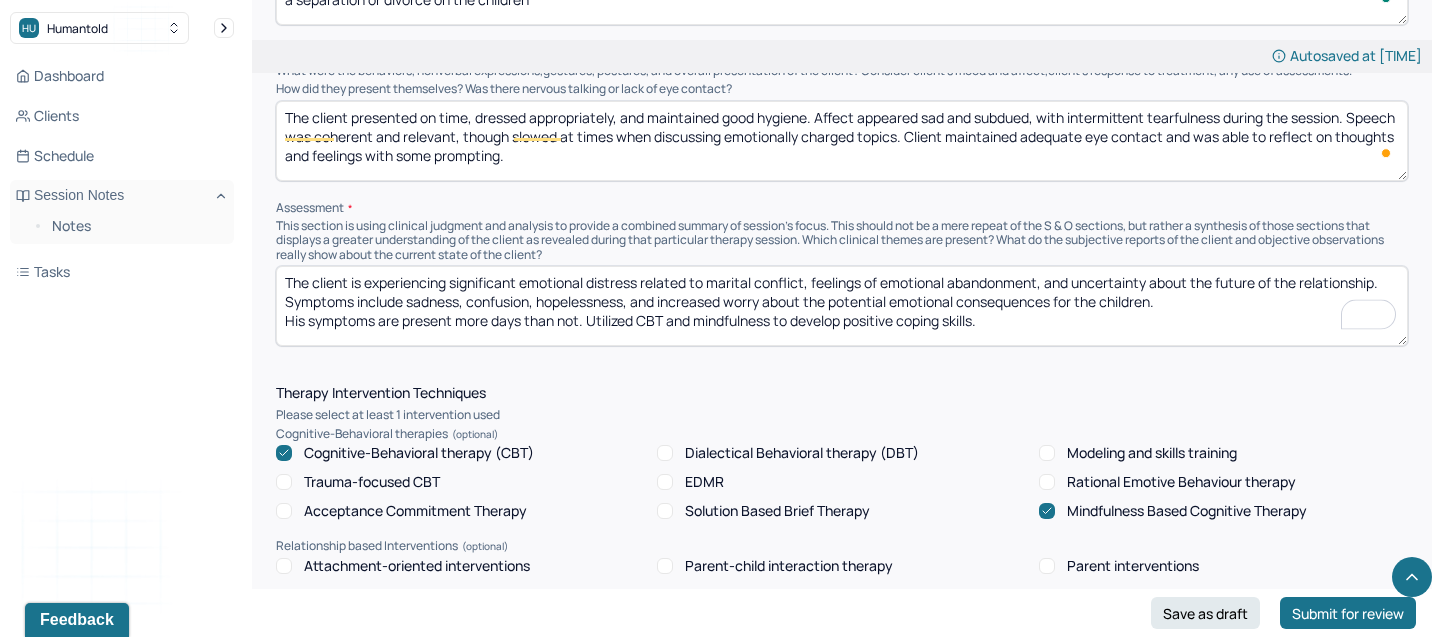 click on "The client is experiencing significant emotional distress related to marital conflict, feelings of emotional abandonment, and uncertainty about the future of the relationship. Symptoms include sadness, confusion, hopelessness, and increased worry about the potential emotional consequences for the children.
His symptoms are present more days than not. Utilized CBT and mindfulness to develop positive coping skills." at bounding box center [842, 306] 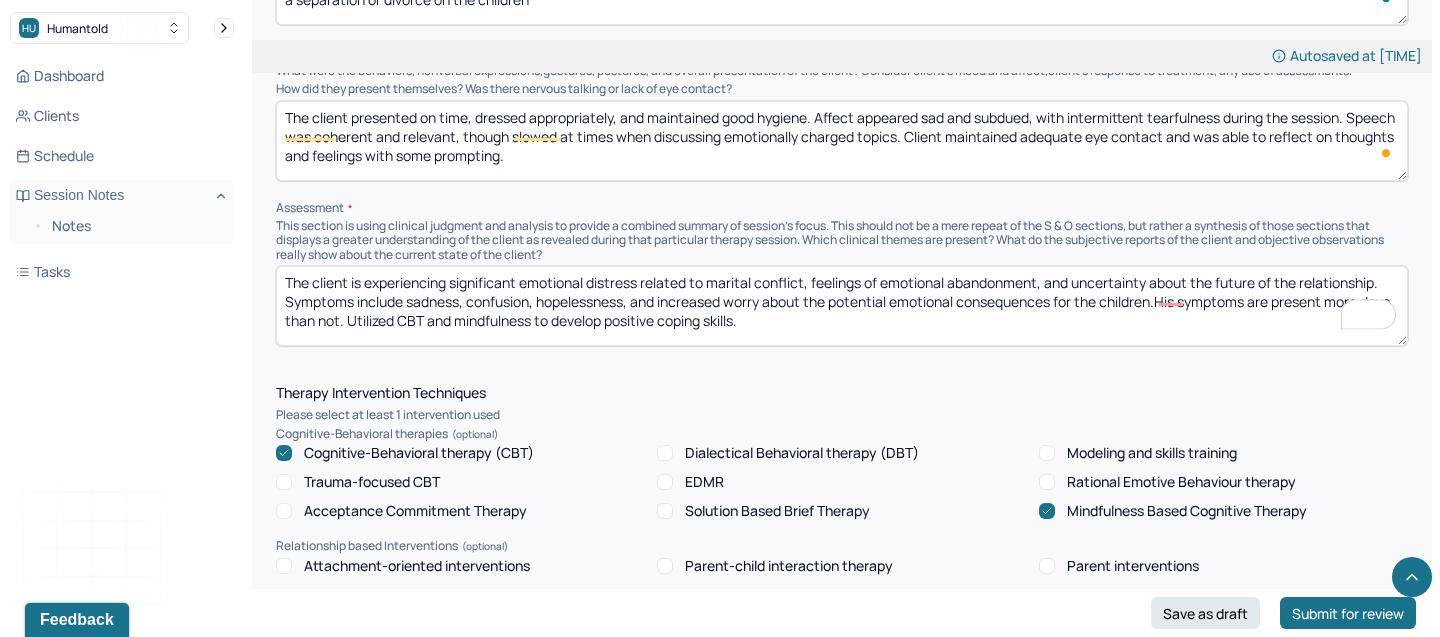 type on "The client is experiencing significant emotional distress related to marital conflict, feelings of emotional abandonment, and uncertainty about the future of the relationship. Symptoms include sadness, confusion, hopelessness, and increased worry about the potential emotional consequences for the children. His symptoms are present more days than not. Utilized CBT and mindfulness to develop positive coping skills." 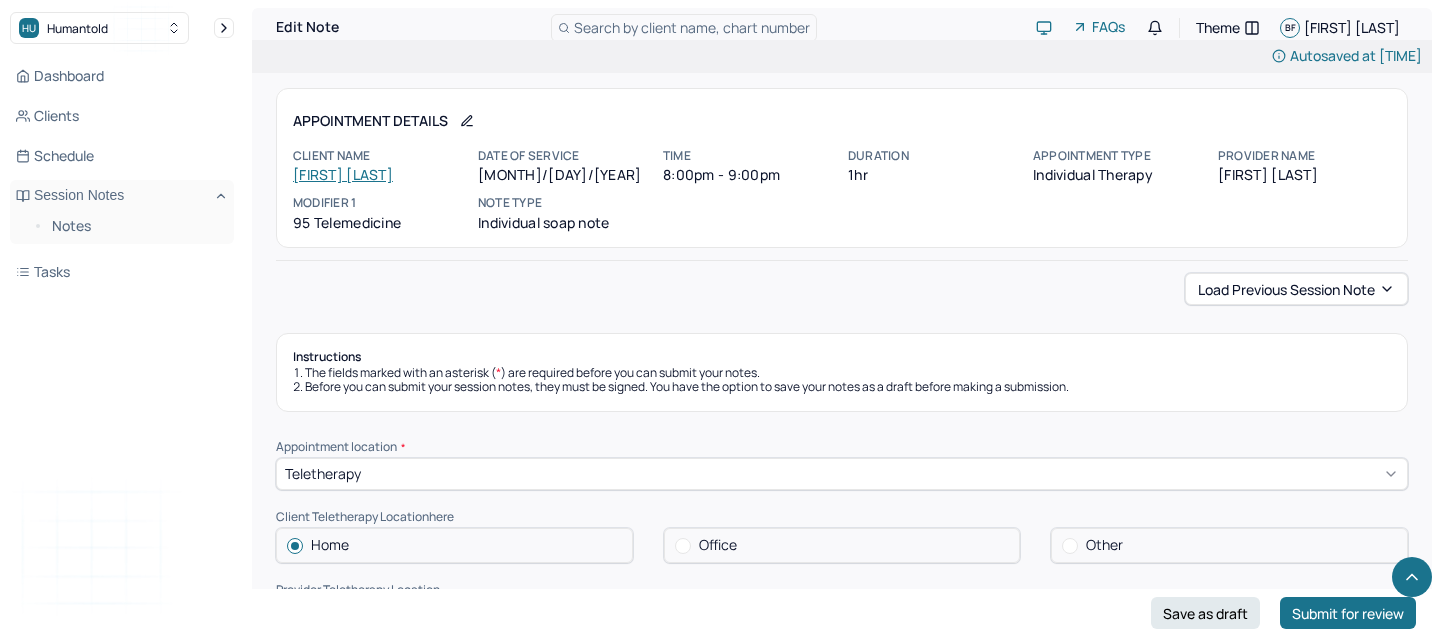 scroll, scrollTop: 2036, scrollLeft: 0, axis: vertical 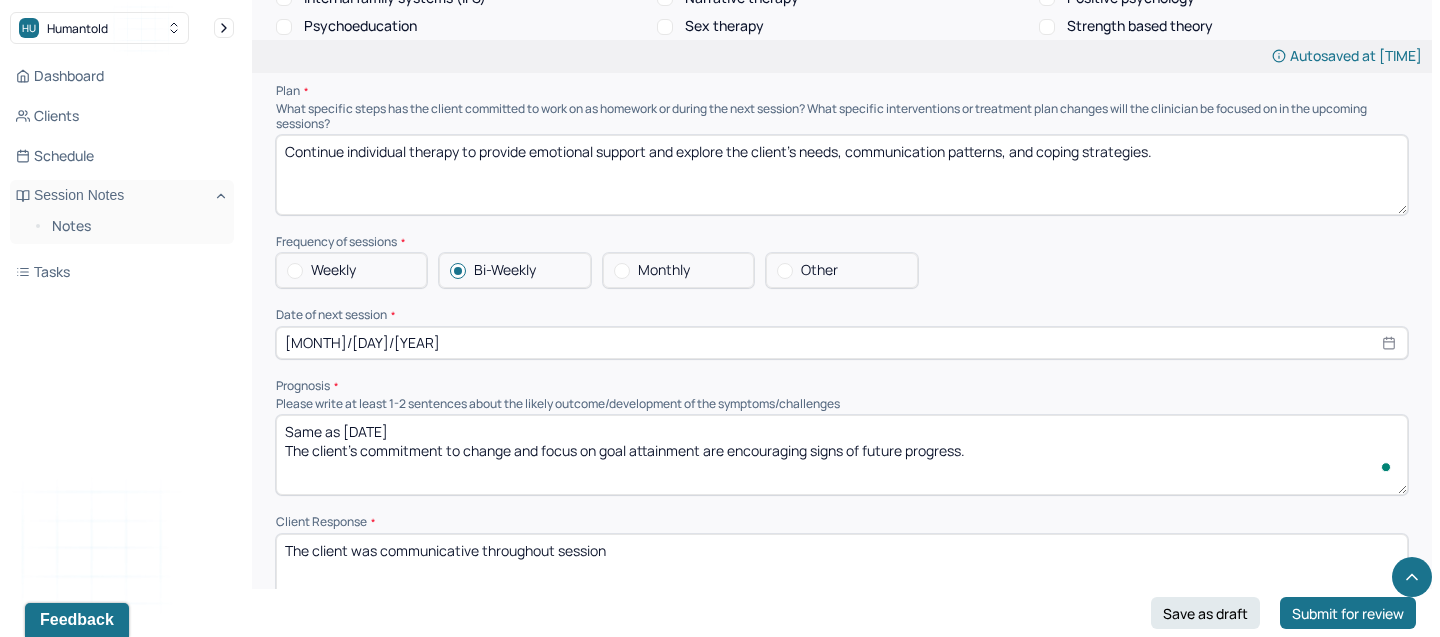 type on "Same as [DATE]
The client’s commitment to change and focus on goal attainment are encouraging signs of future progress." 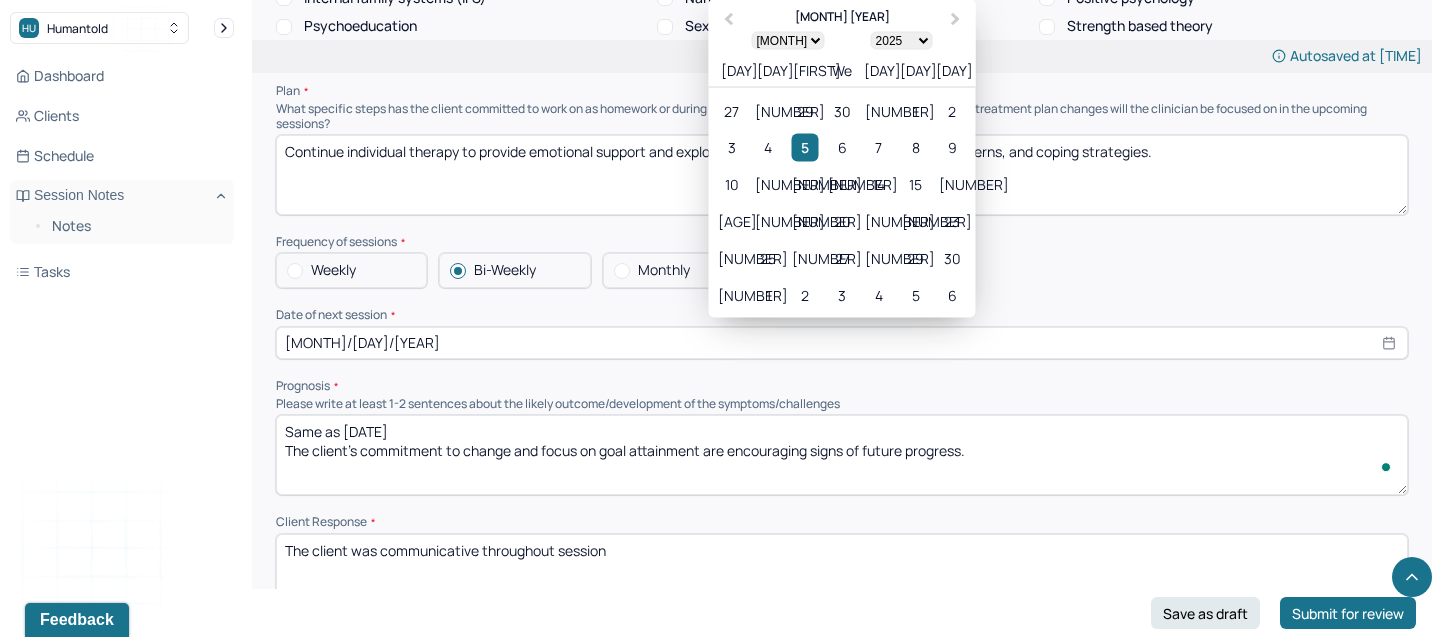 click on "[MONTH]/[DAY]/[YEAR]" at bounding box center [842, 343] 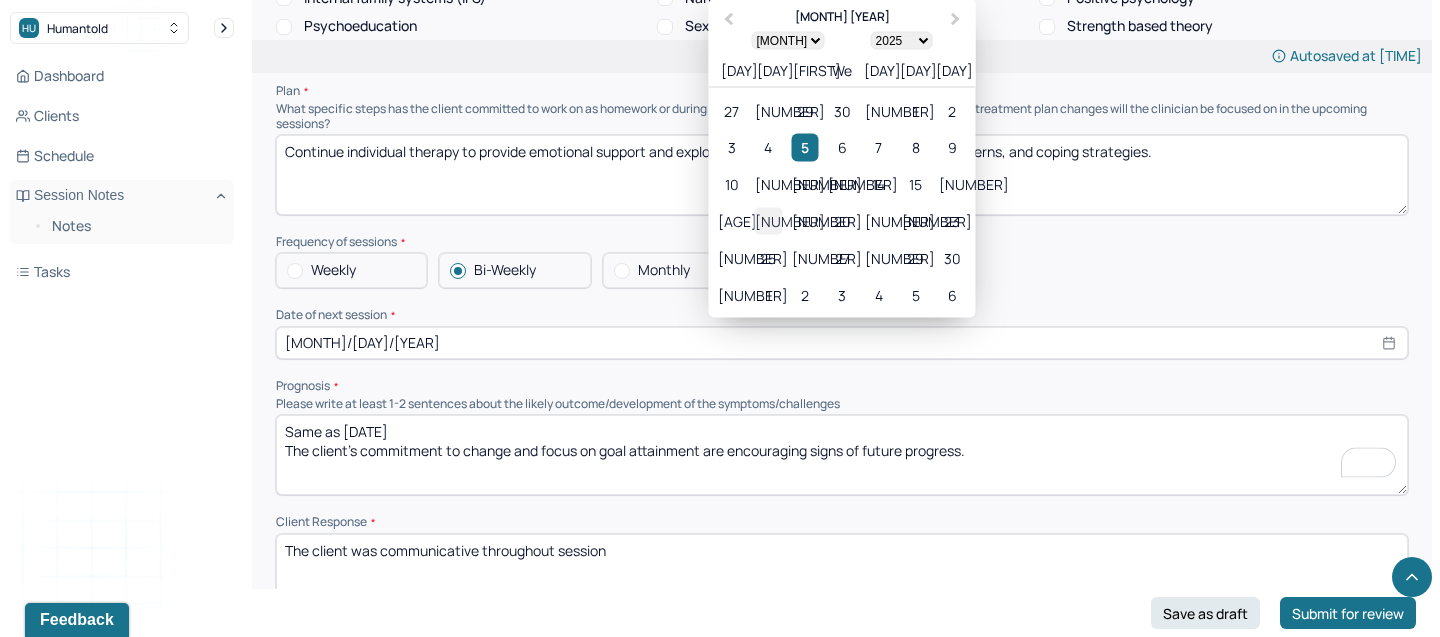 click on "[NUMBER]" at bounding box center (768, 220) 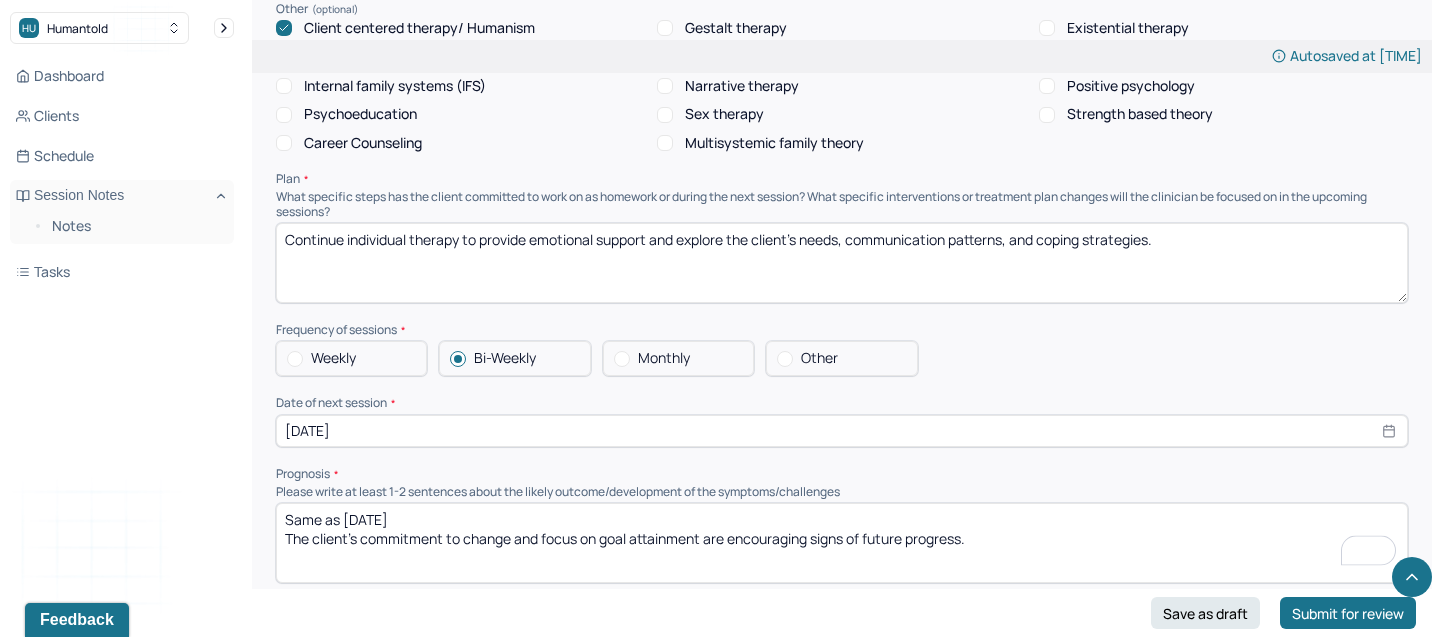 scroll, scrollTop: 1945, scrollLeft: 0, axis: vertical 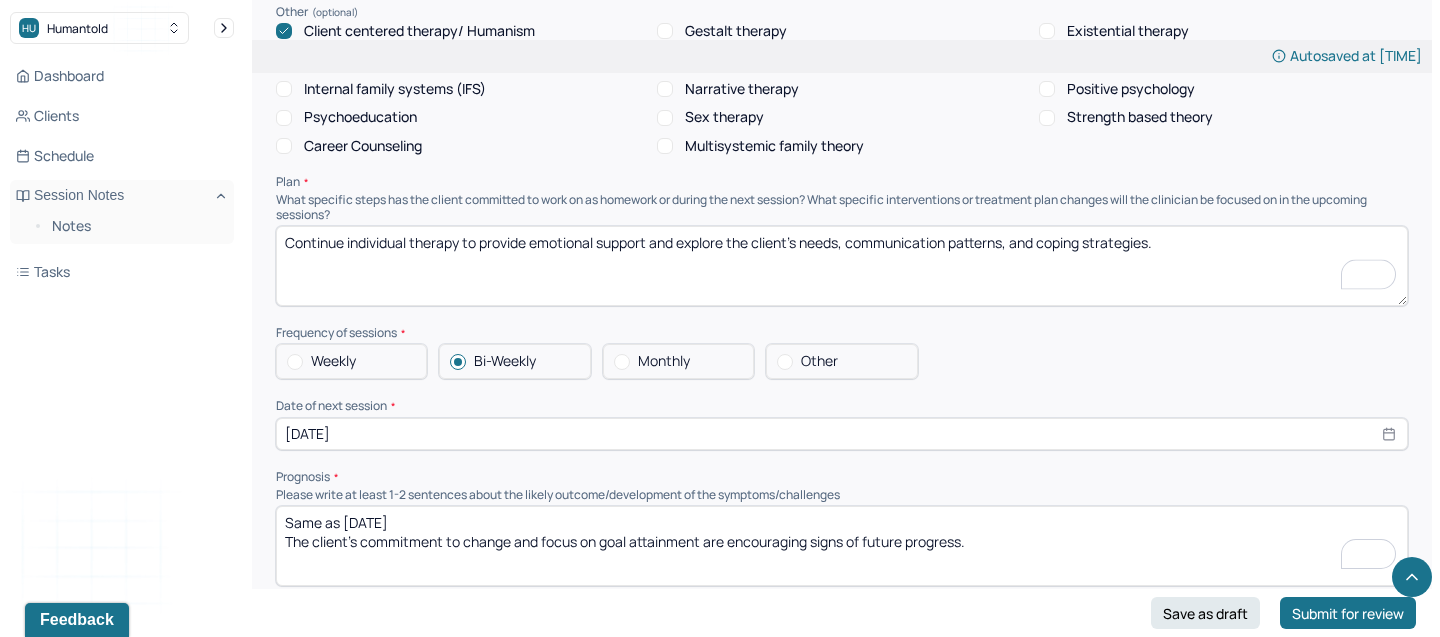 drag, startPoint x: 1166, startPoint y: 238, endPoint x: 703, endPoint y: 206, distance: 464.10452 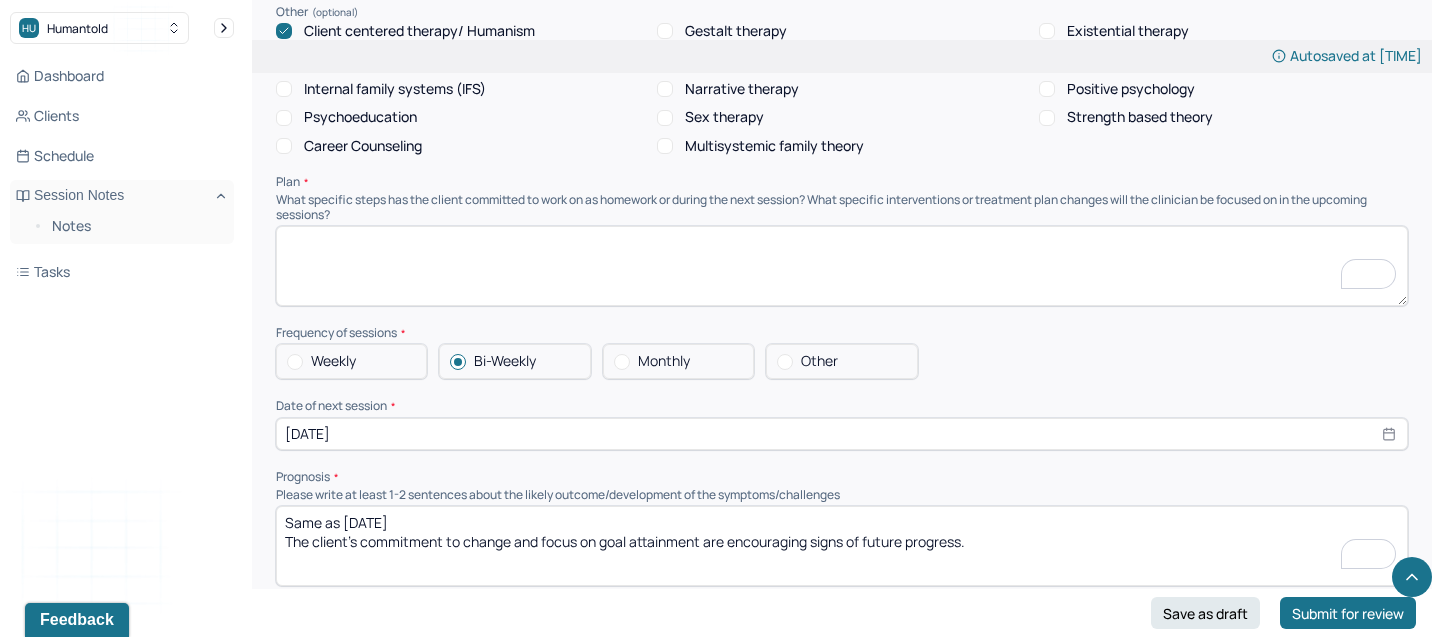 paste on "Provide space for client to process fears and concerns related to the children and potential family restructuring." 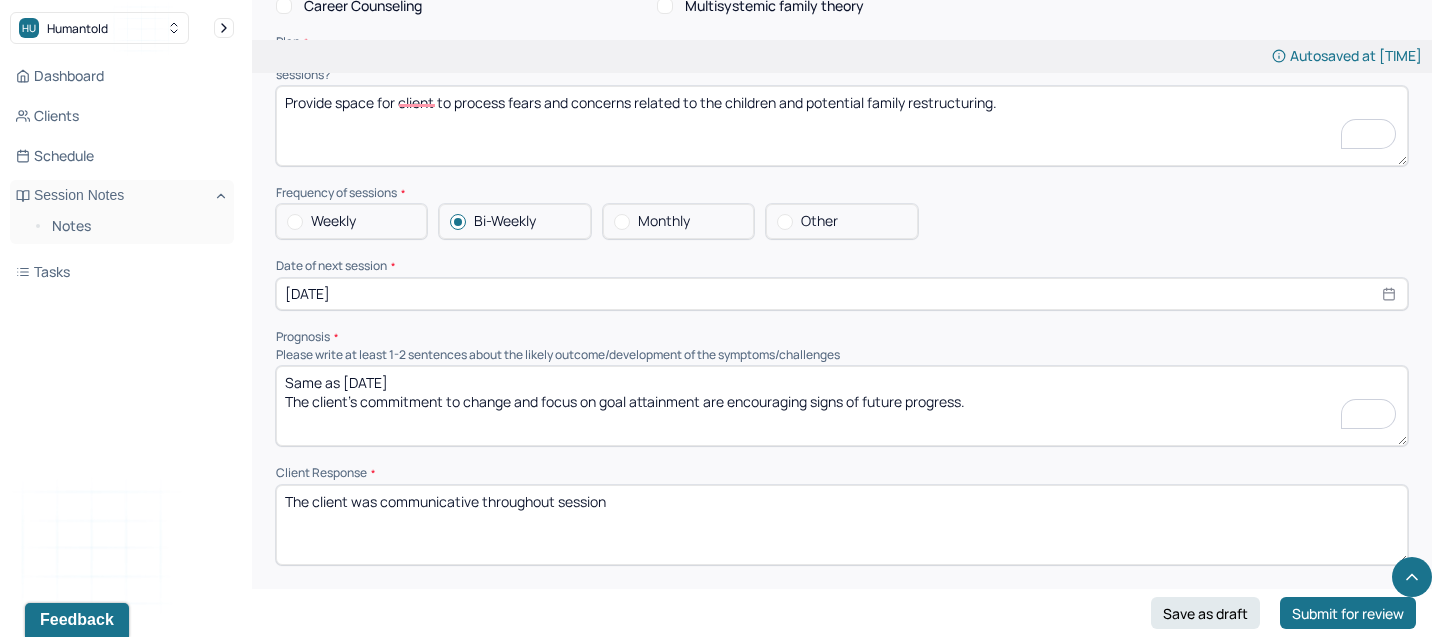scroll, scrollTop: 2092, scrollLeft: 0, axis: vertical 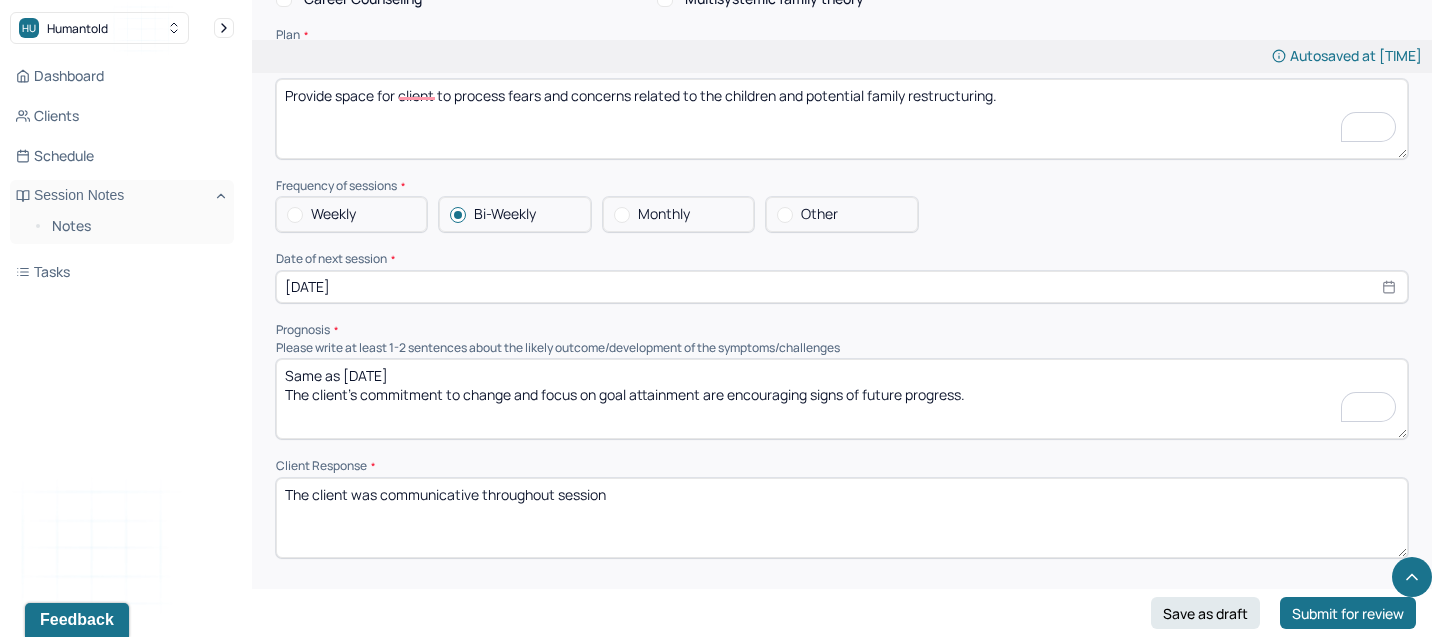 type on "Provide space for client to process fears and concerns related to the children and potential family restructuring." 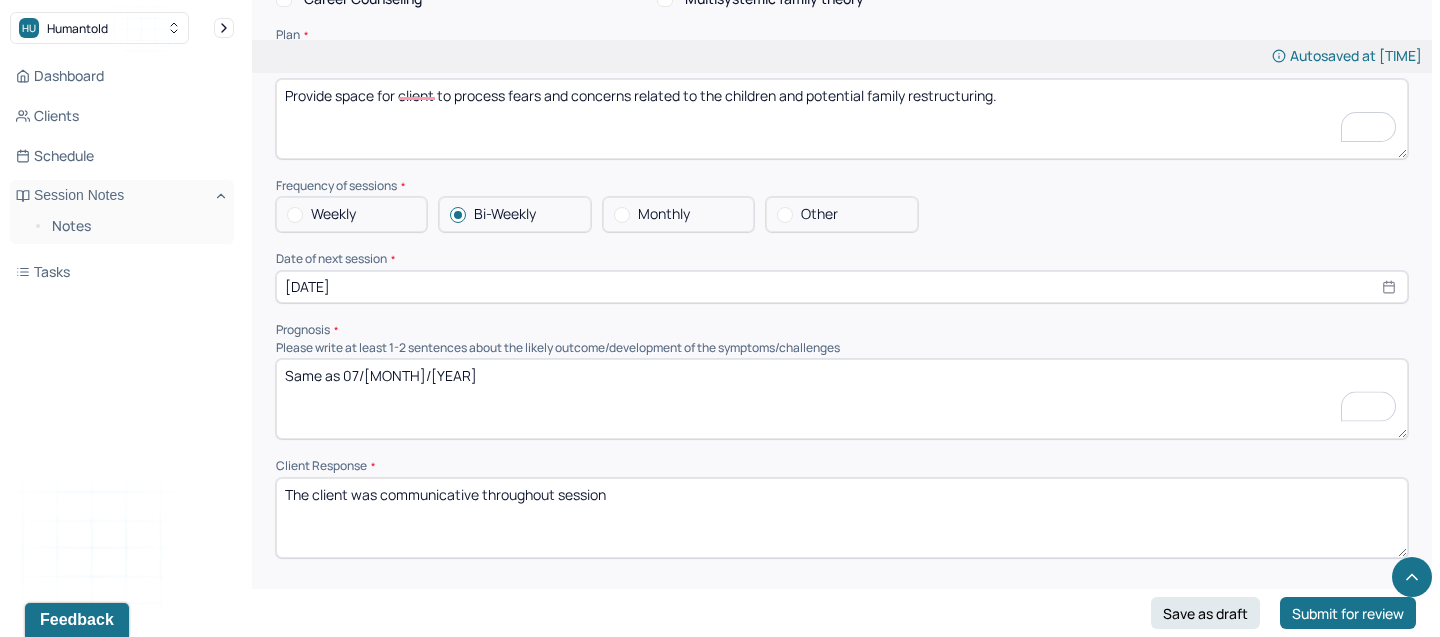 type on "Same as 07/[MONTH]/[YEAR]" 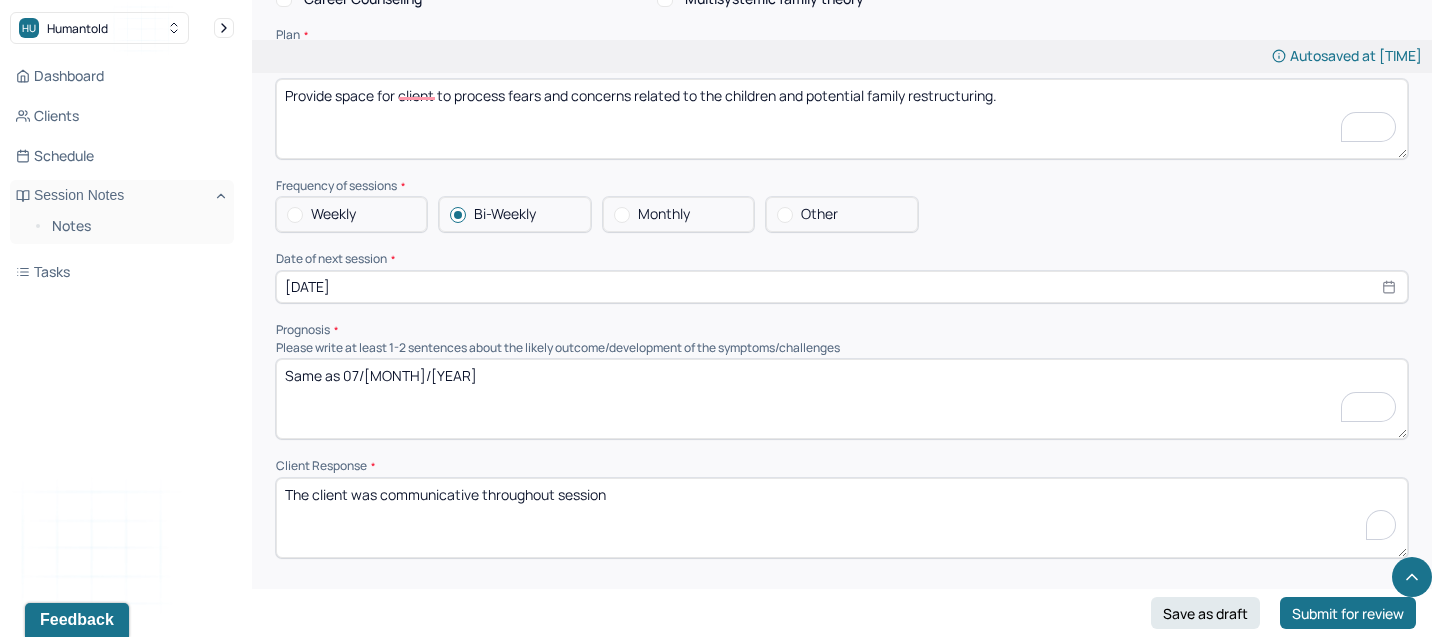 click on "The client was communicative throughout session" at bounding box center (842, 518) 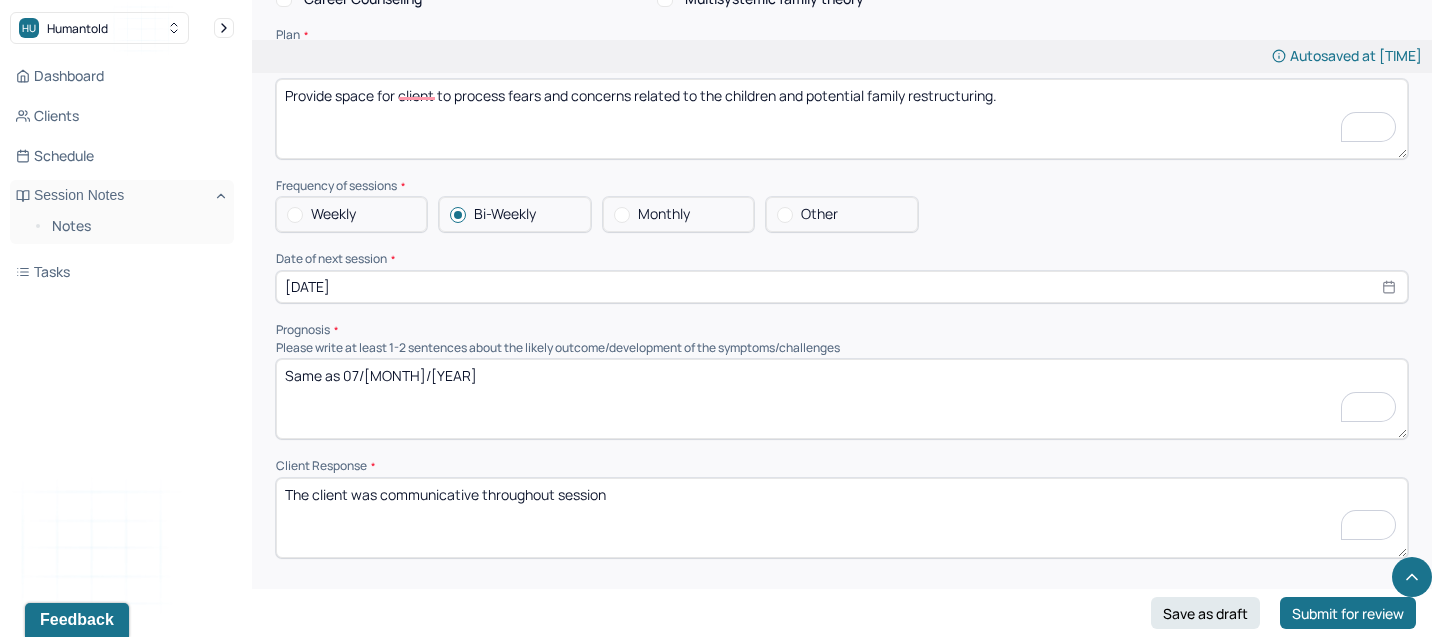 click on "The client was communicative throughout session" at bounding box center [842, 518] 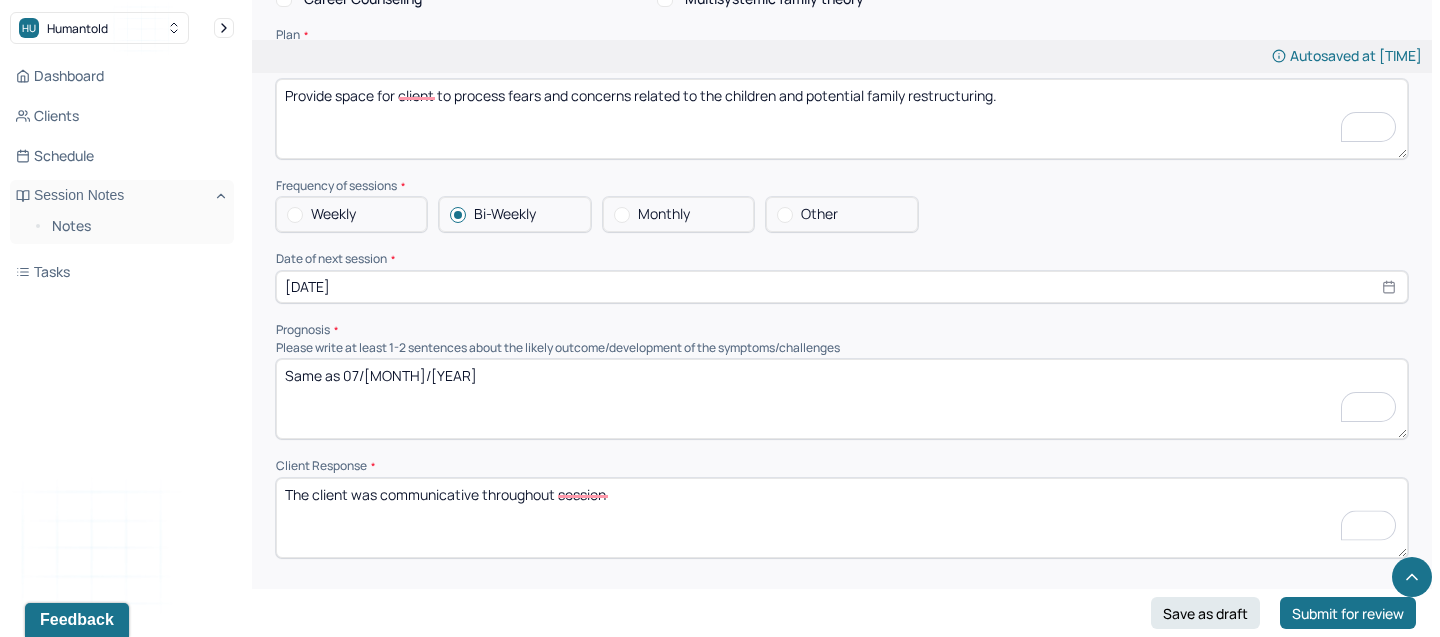 paste on "demonstrated a willingness to share and discuss concerns." 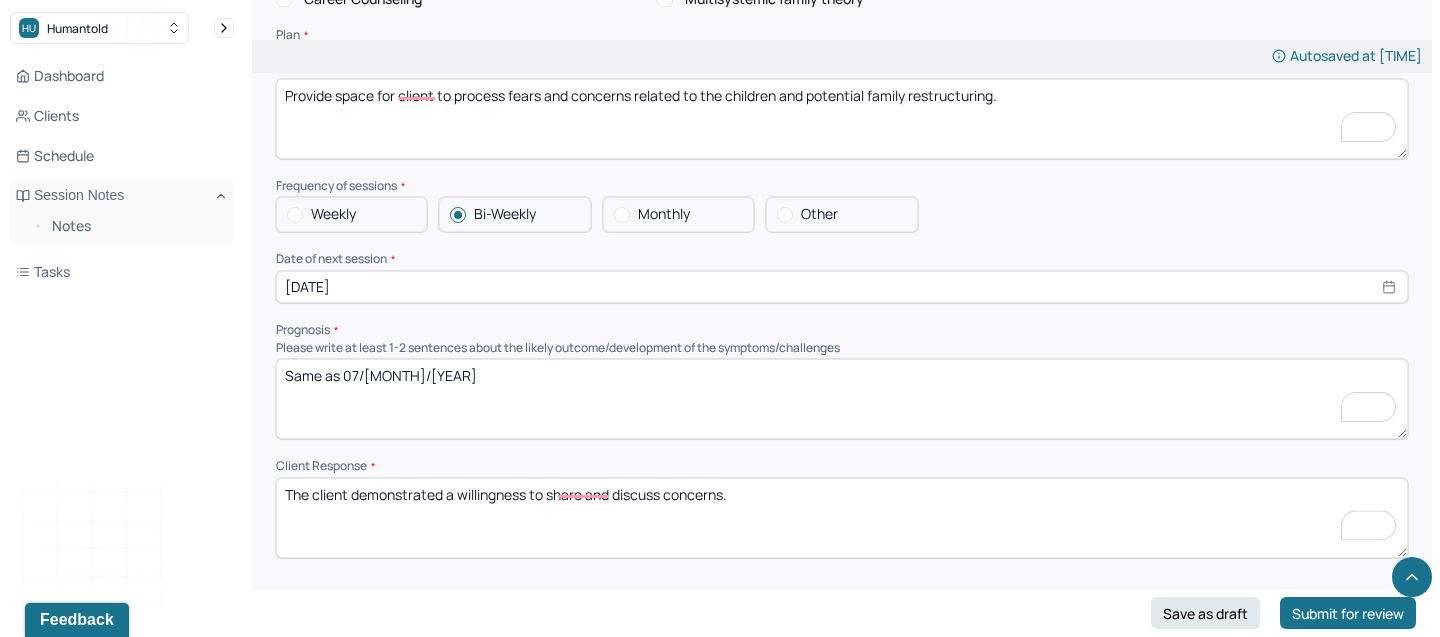 scroll, scrollTop: 3, scrollLeft: 0, axis: vertical 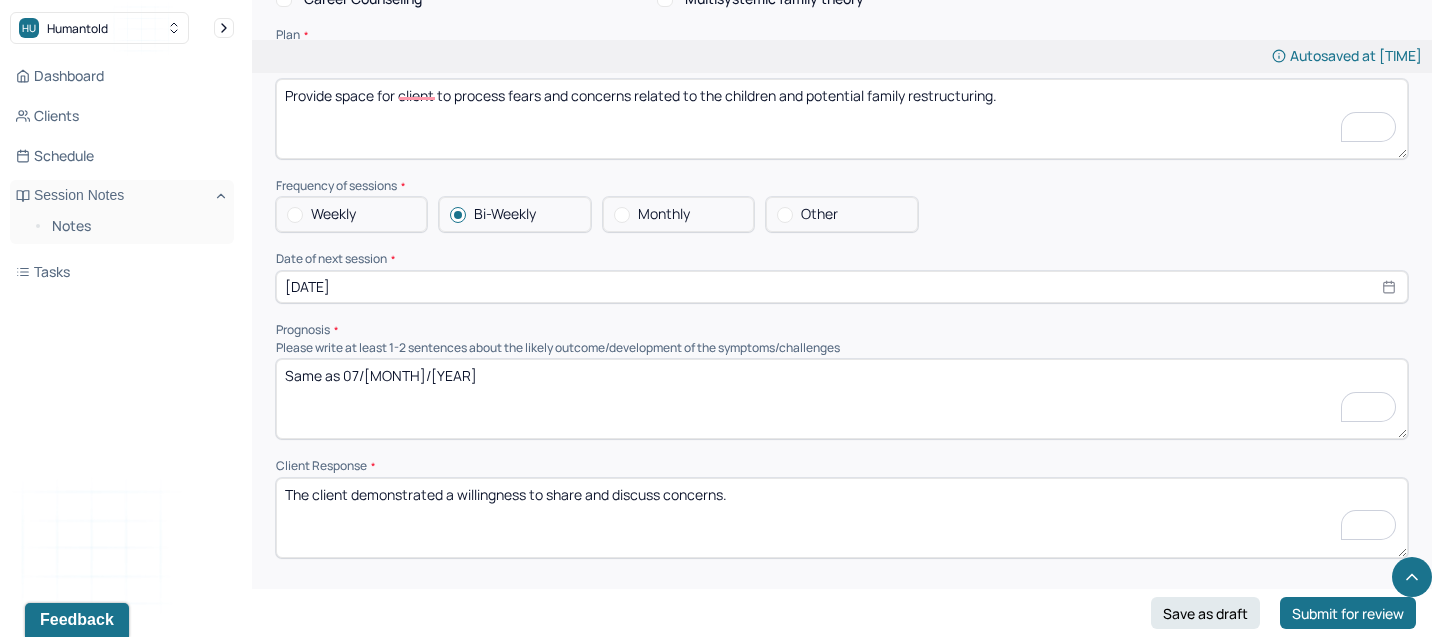 type on "The client demonstrated a willingness to share and discuss concerns." 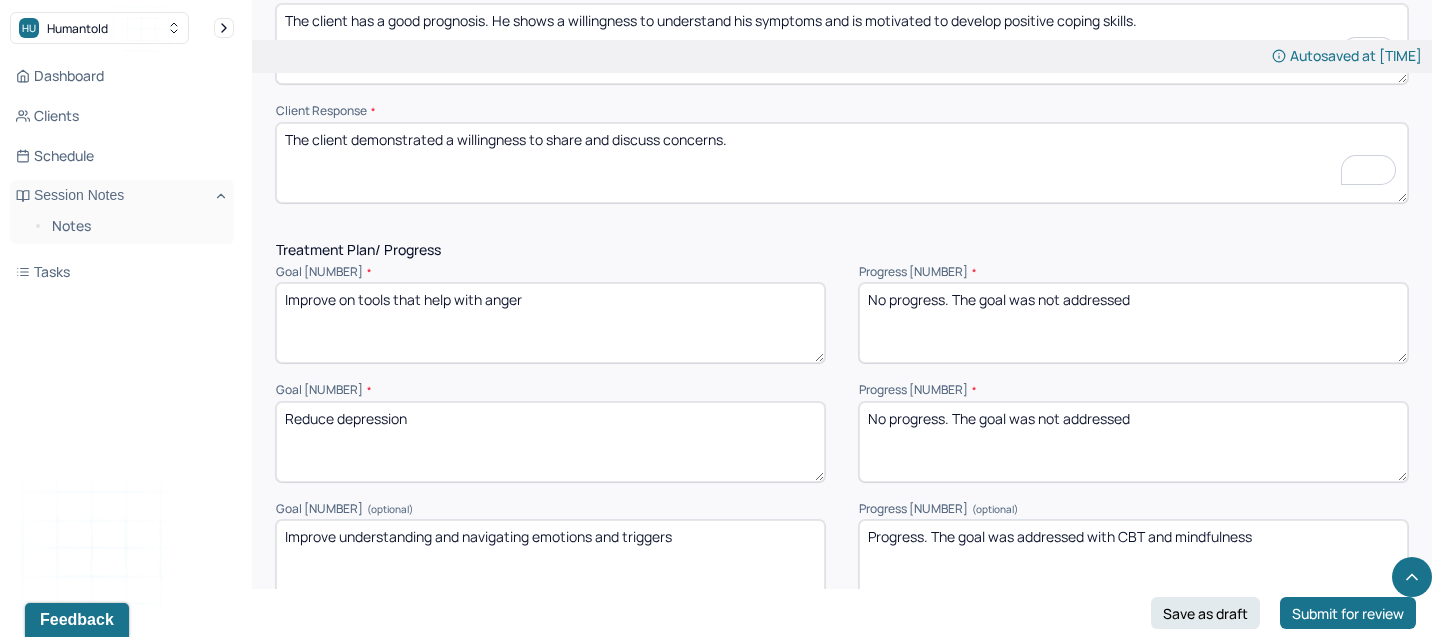 scroll, scrollTop: 2563, scrollLeft: 0, axis: vertical 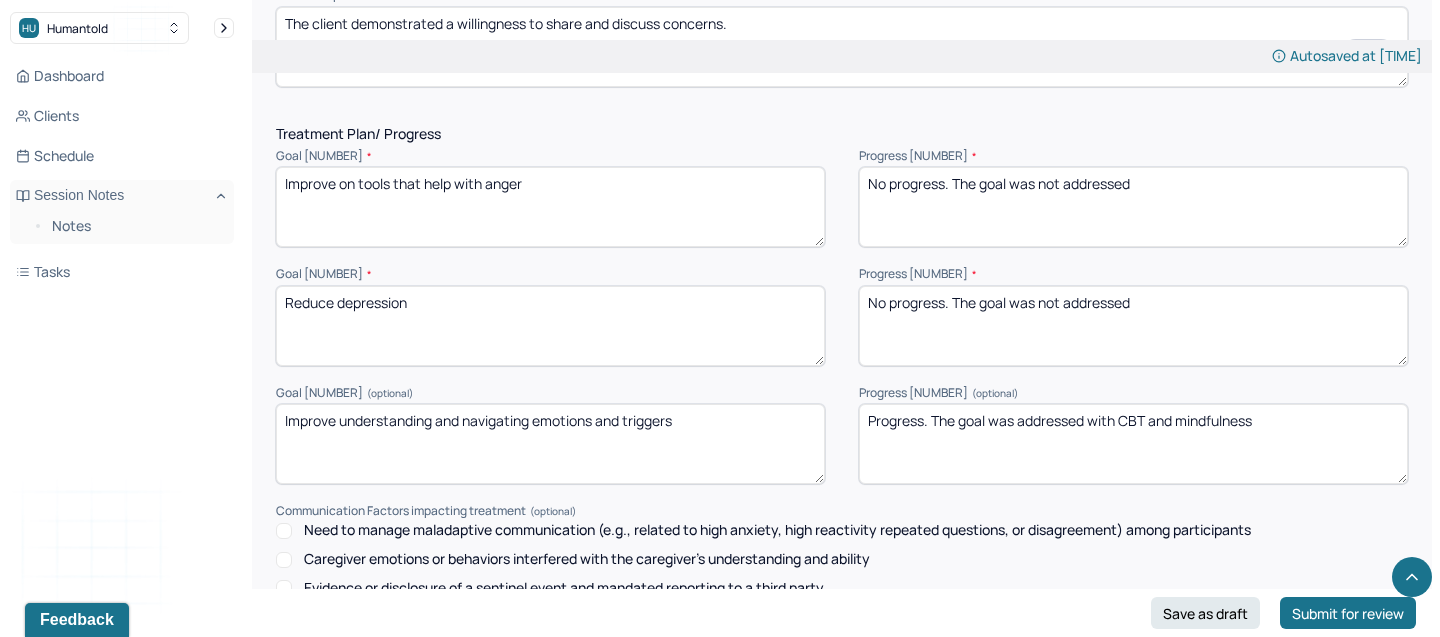 type on "The client has a good prognosis. He shows a willingness to understand his symptoms and is motivated to develop positive coping skills." 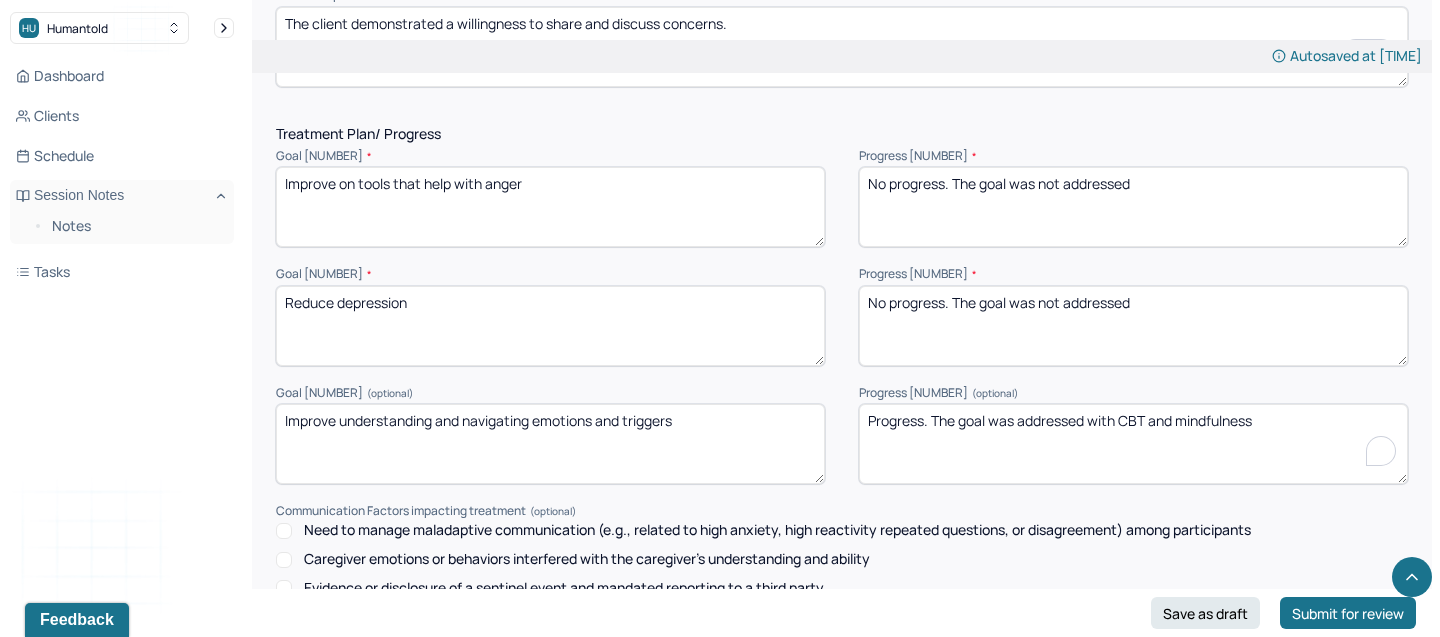 click on "Progress. The goal was addressed with CBT and mindfulness" at bounding box center (1133, 444) 